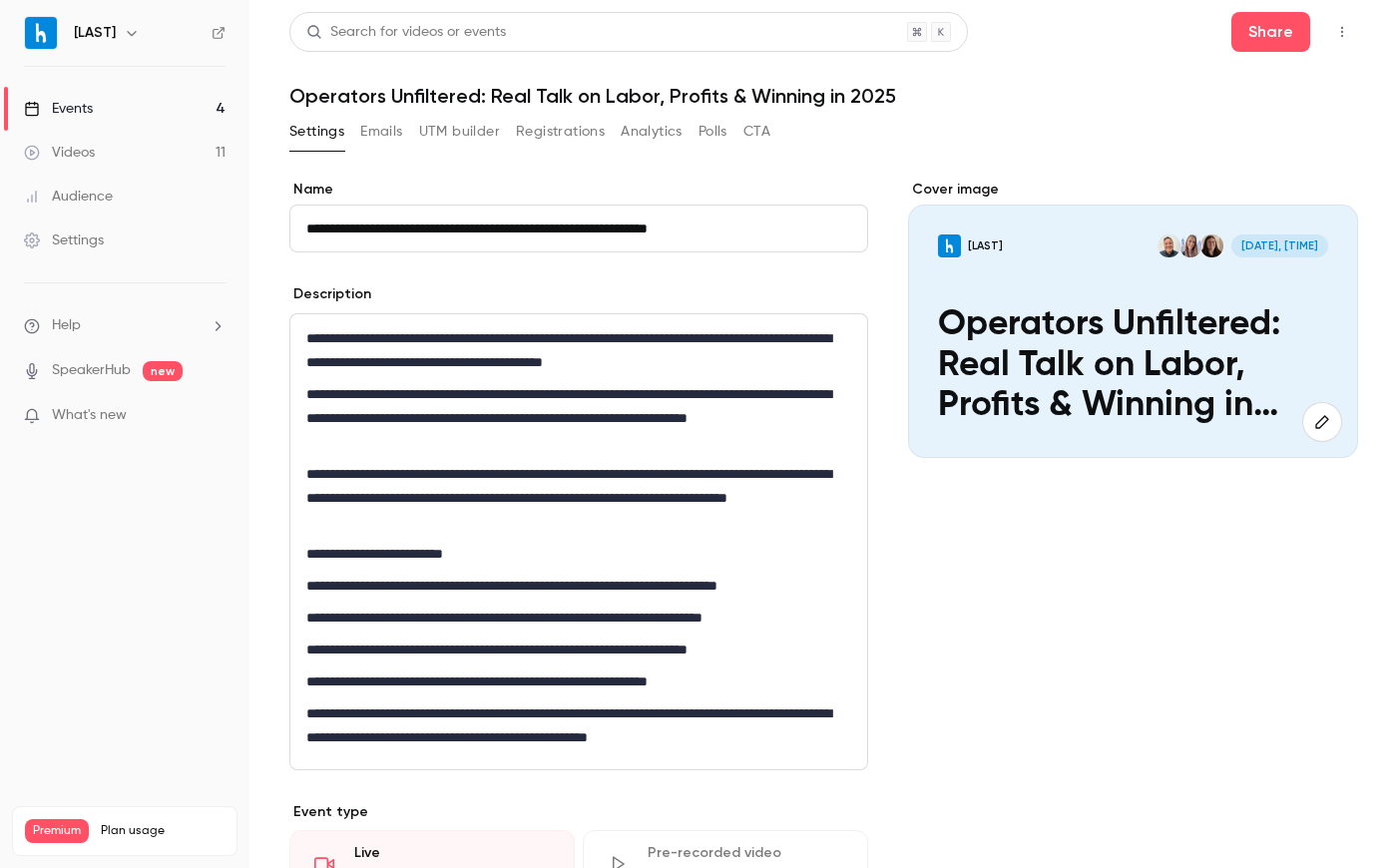 scroll, scrollTop: 0, scrollLeft: 0, axis: both 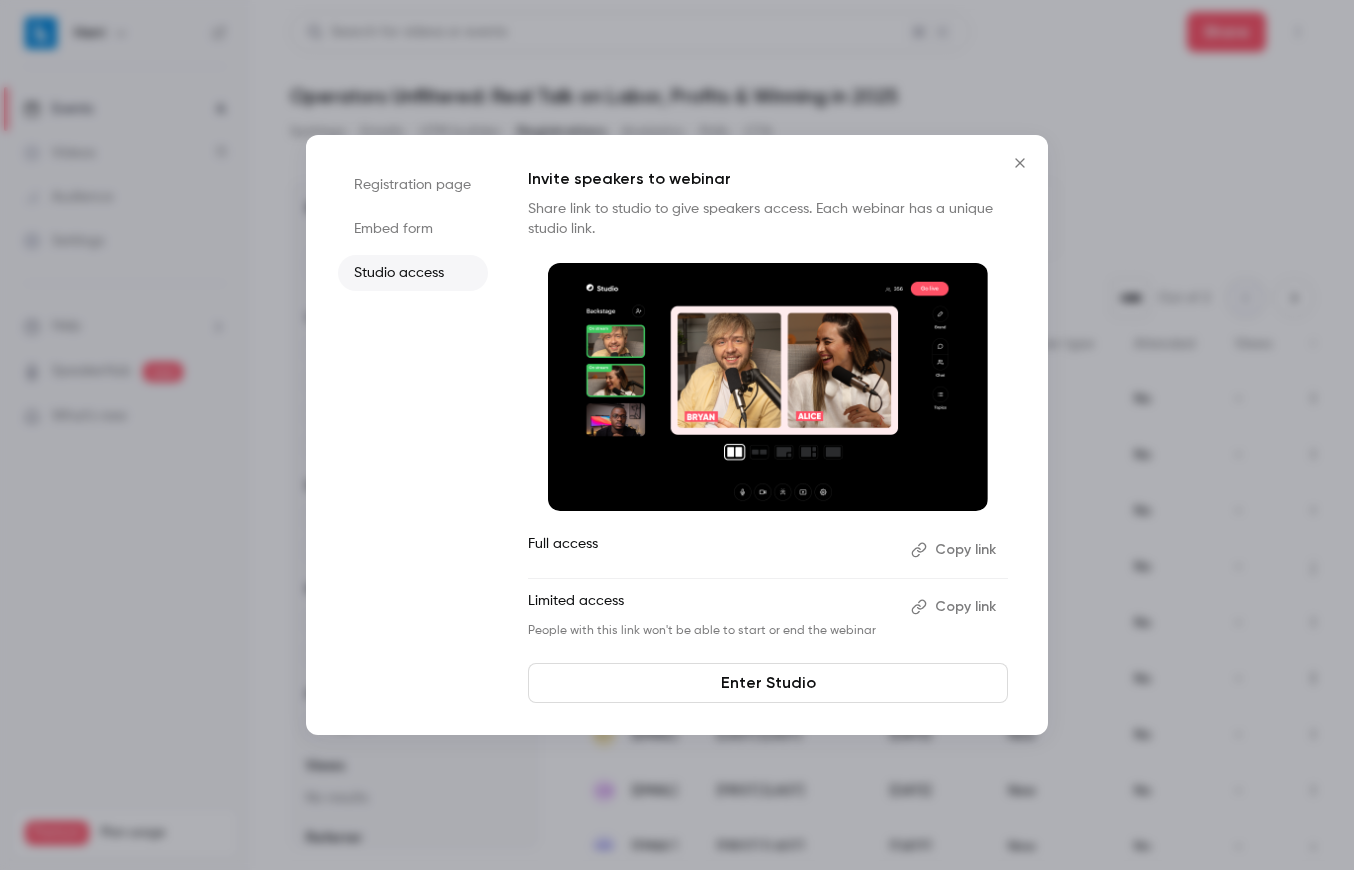click 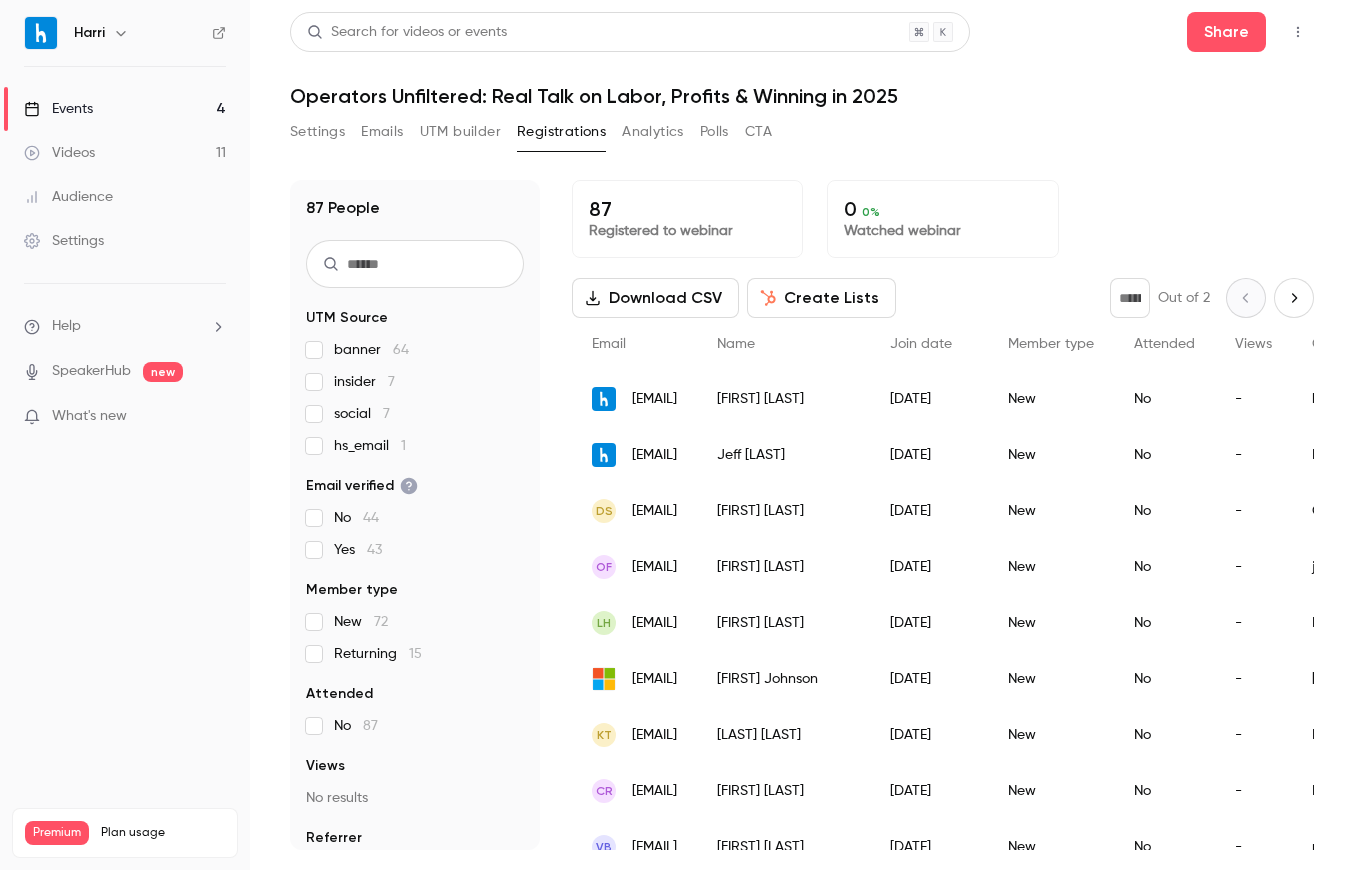 drag, startPoint x: 451, startPoint y: 132, endPoint x: 420, endPoint y: 133, distance: 31.016125 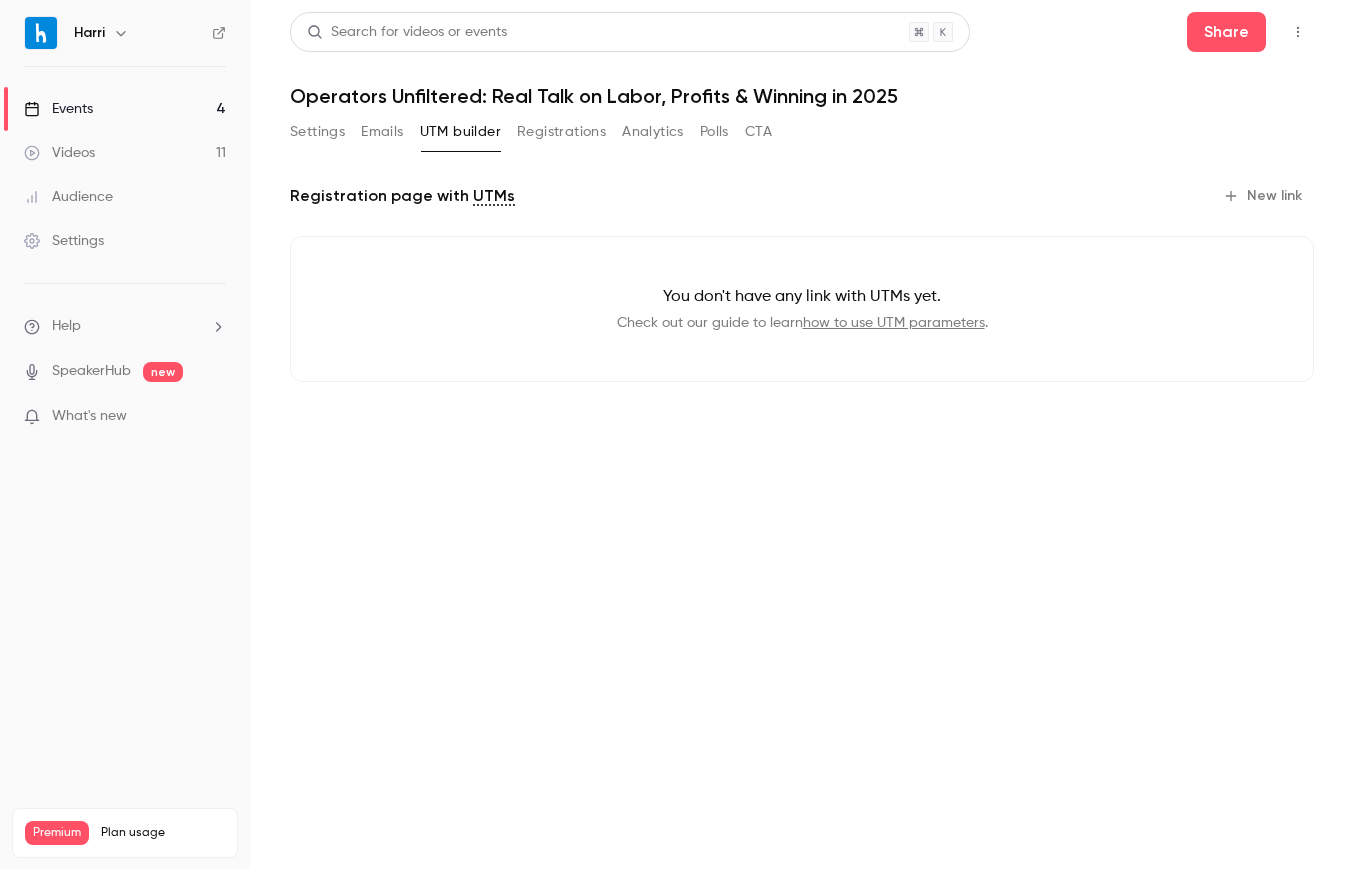 click on "Emails" at bounding box center (382, 132) 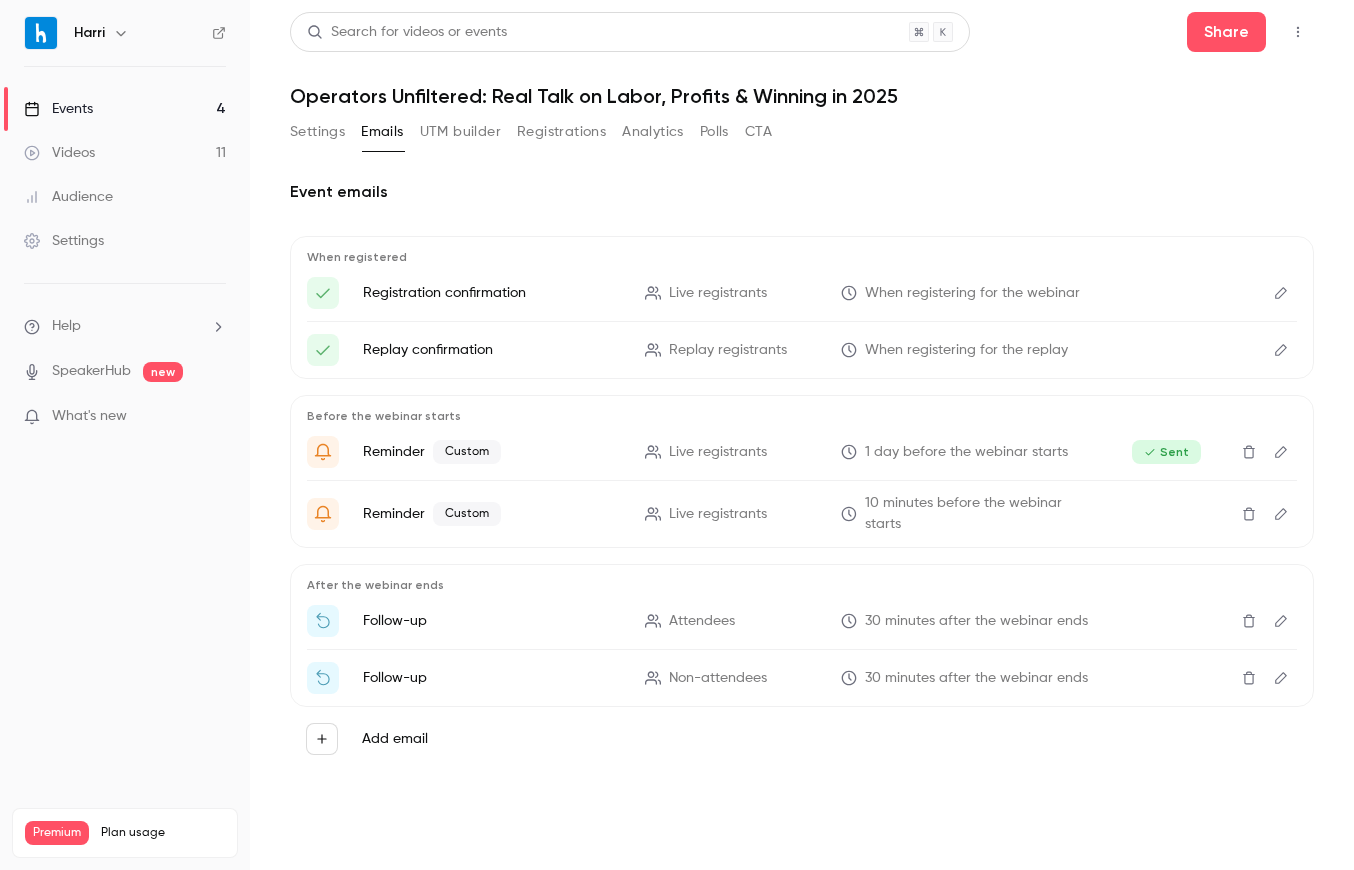 click 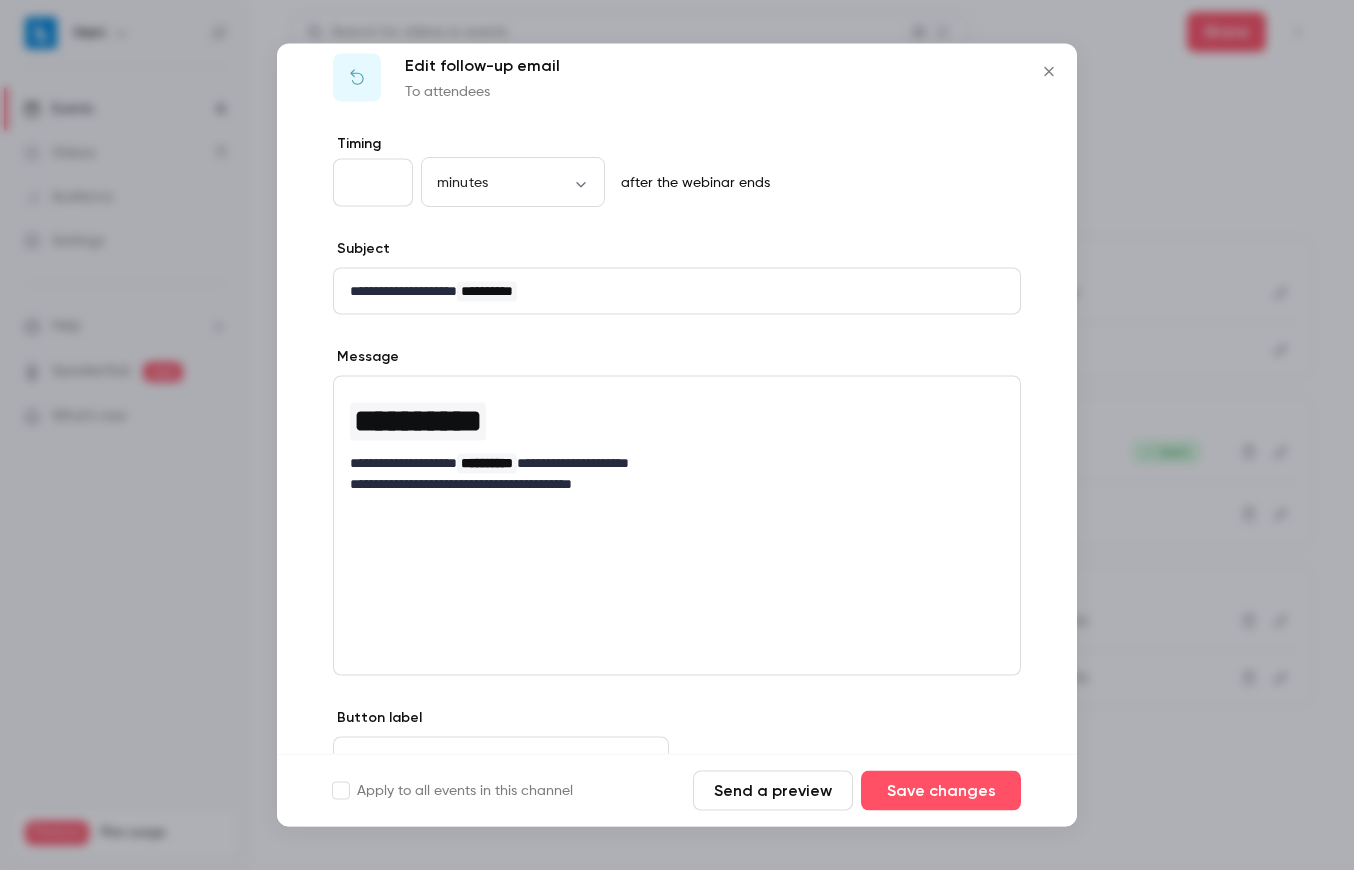 scroll, scrollTop: 0, scrollLeft: 0, axis: both 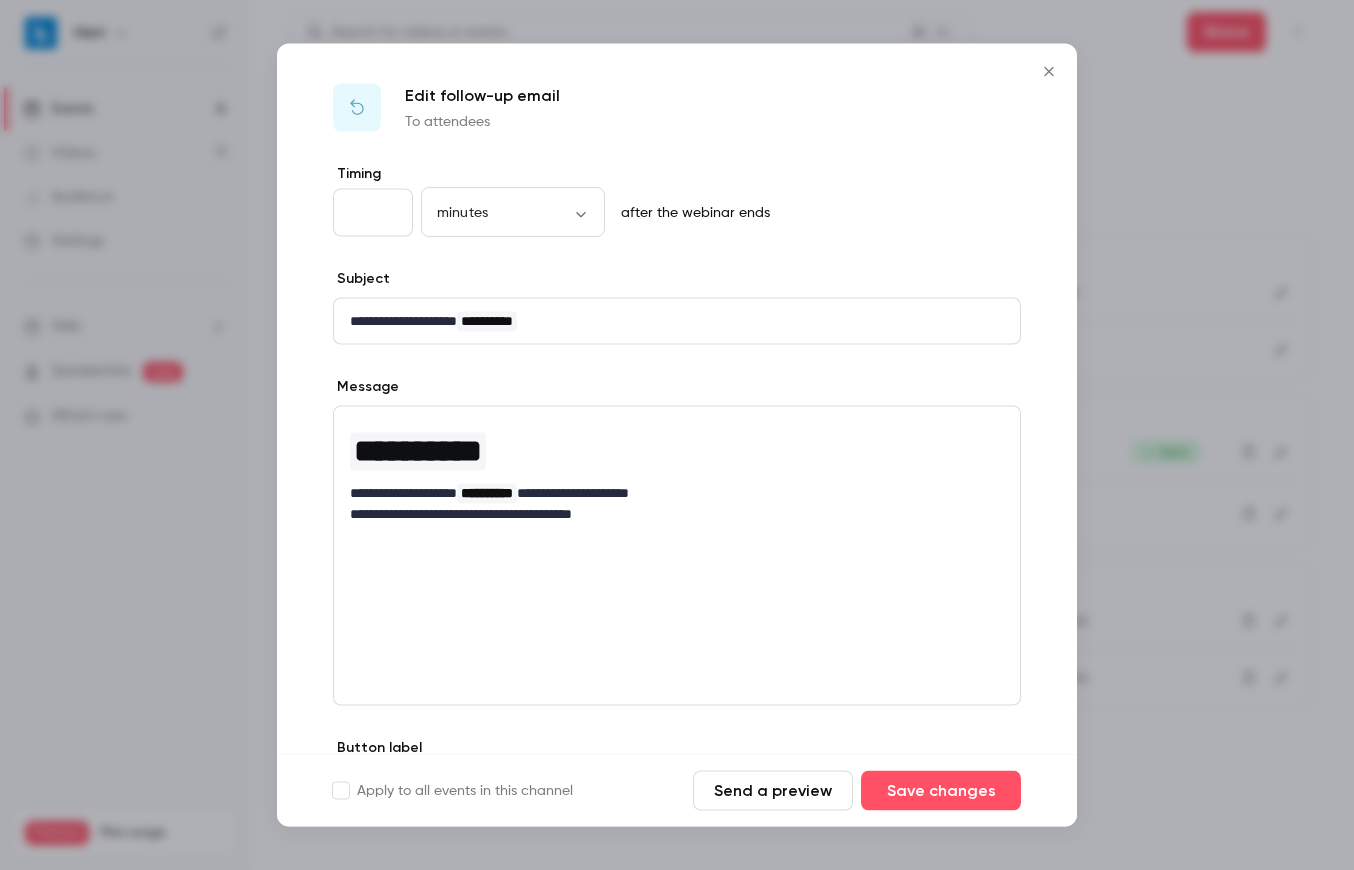 click 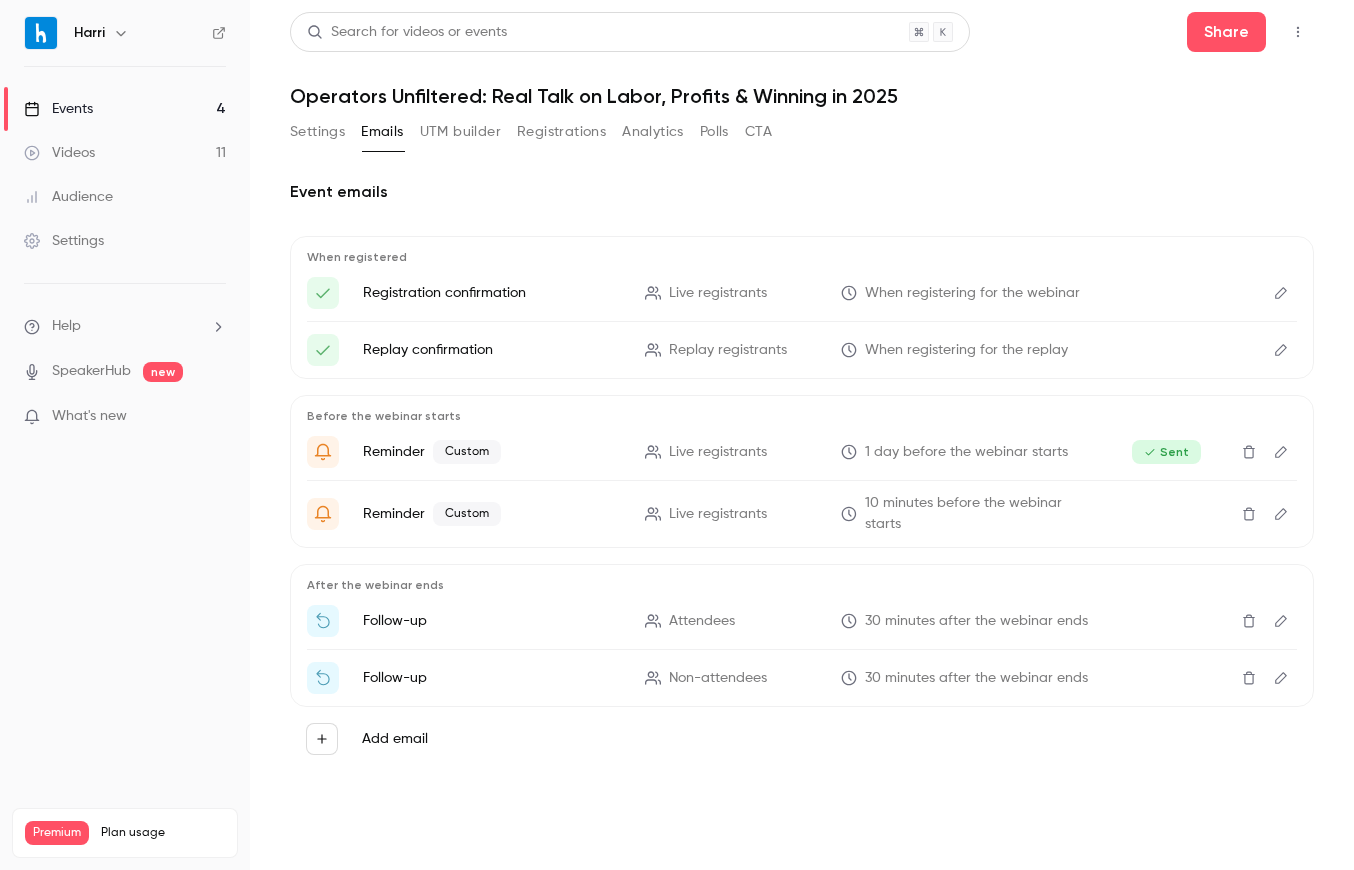 click 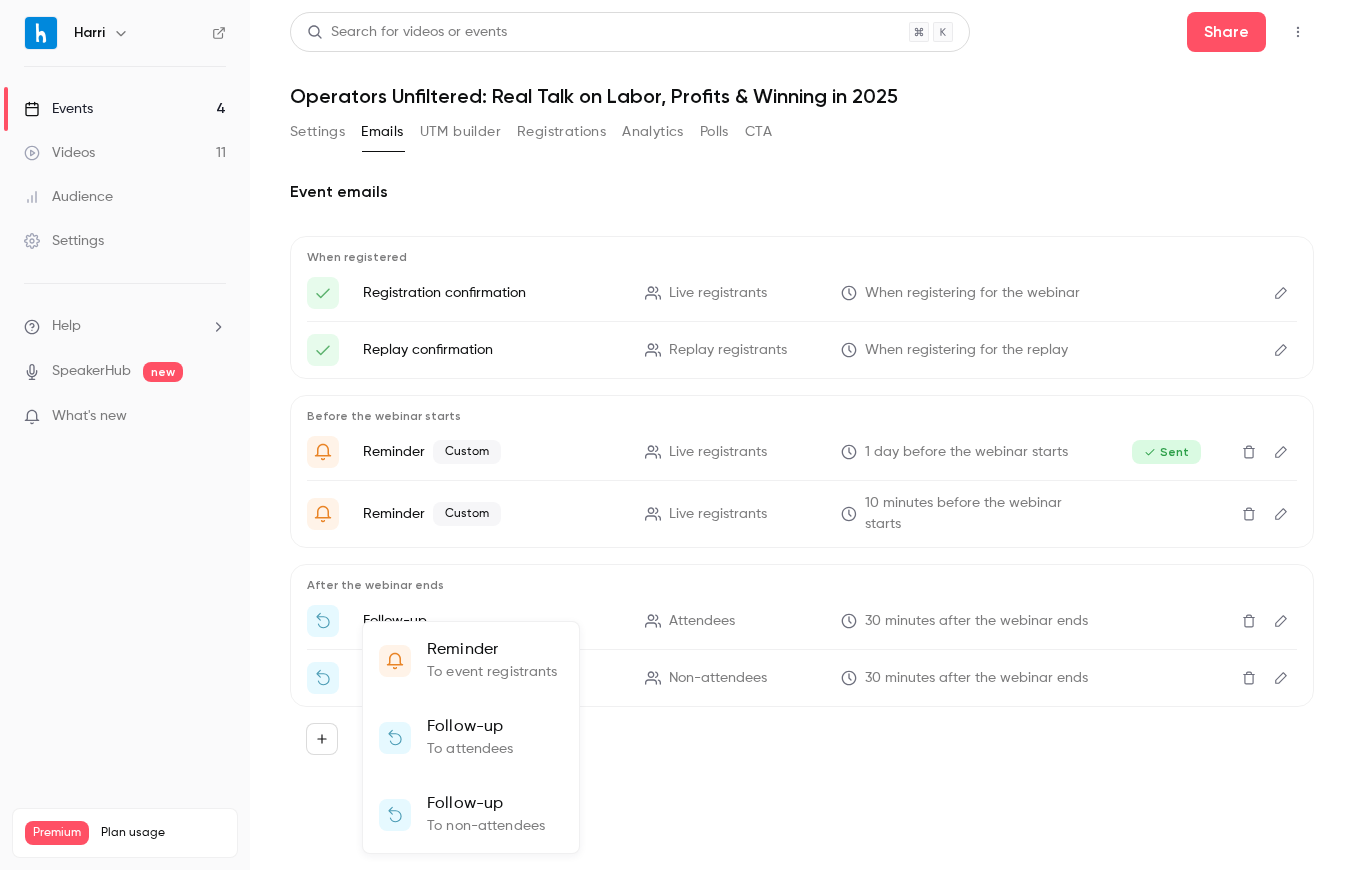 click at bounding box center [677, 435] 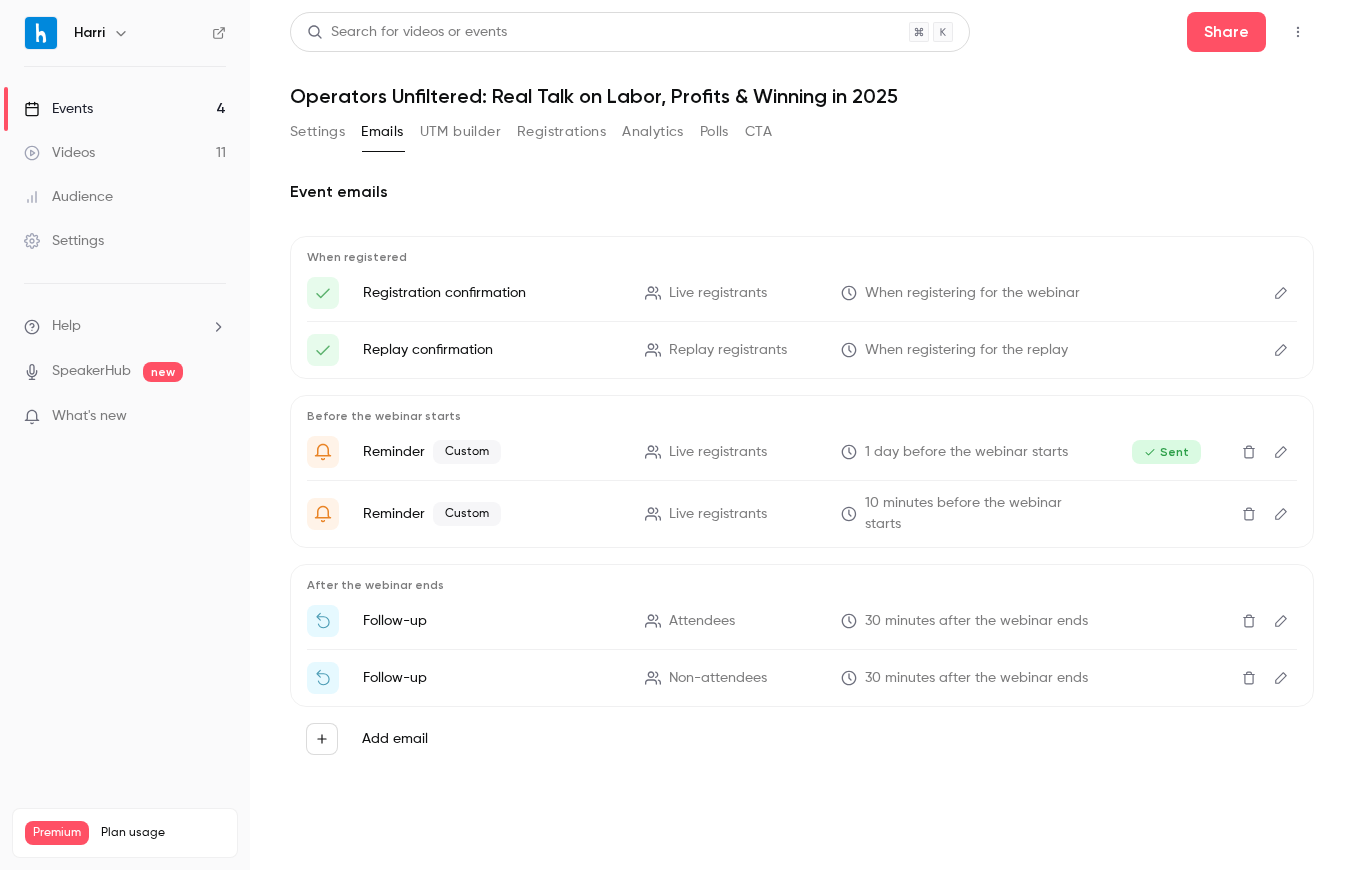 click 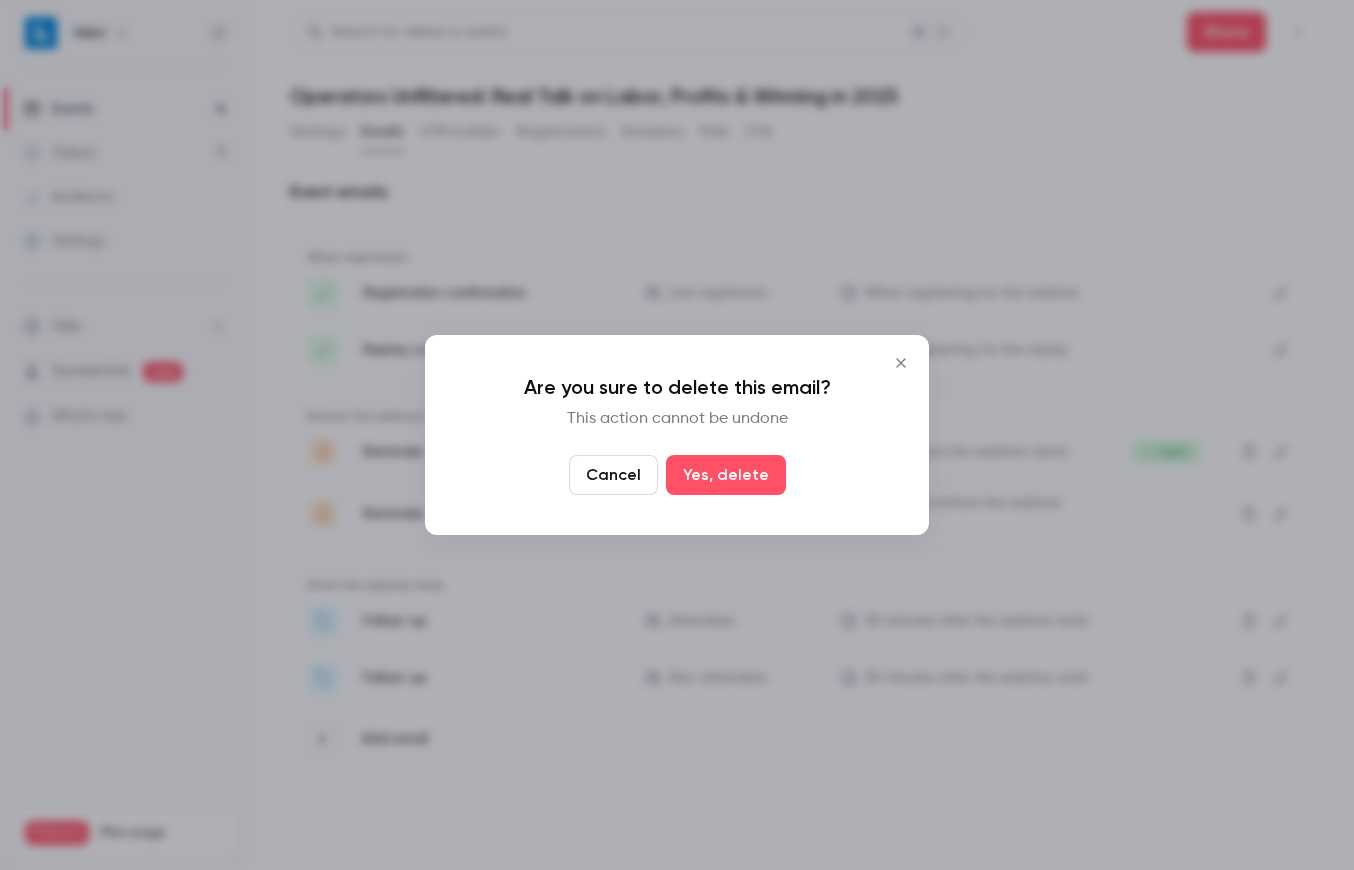 drag, startPoint x: 637, startPoint y: 477, endPoint x: 647, endPoint y: 493, distance: 18.867962 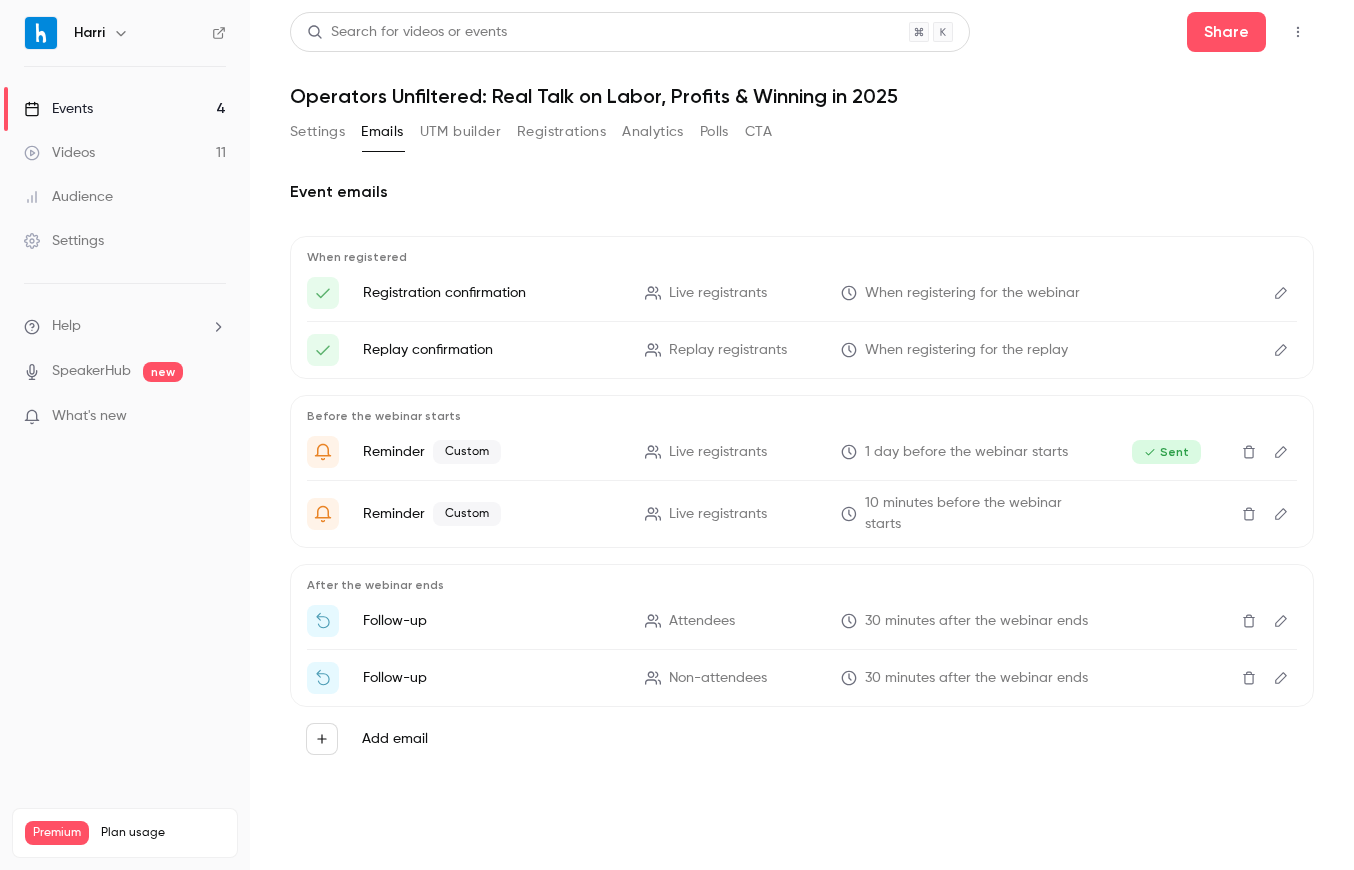 click 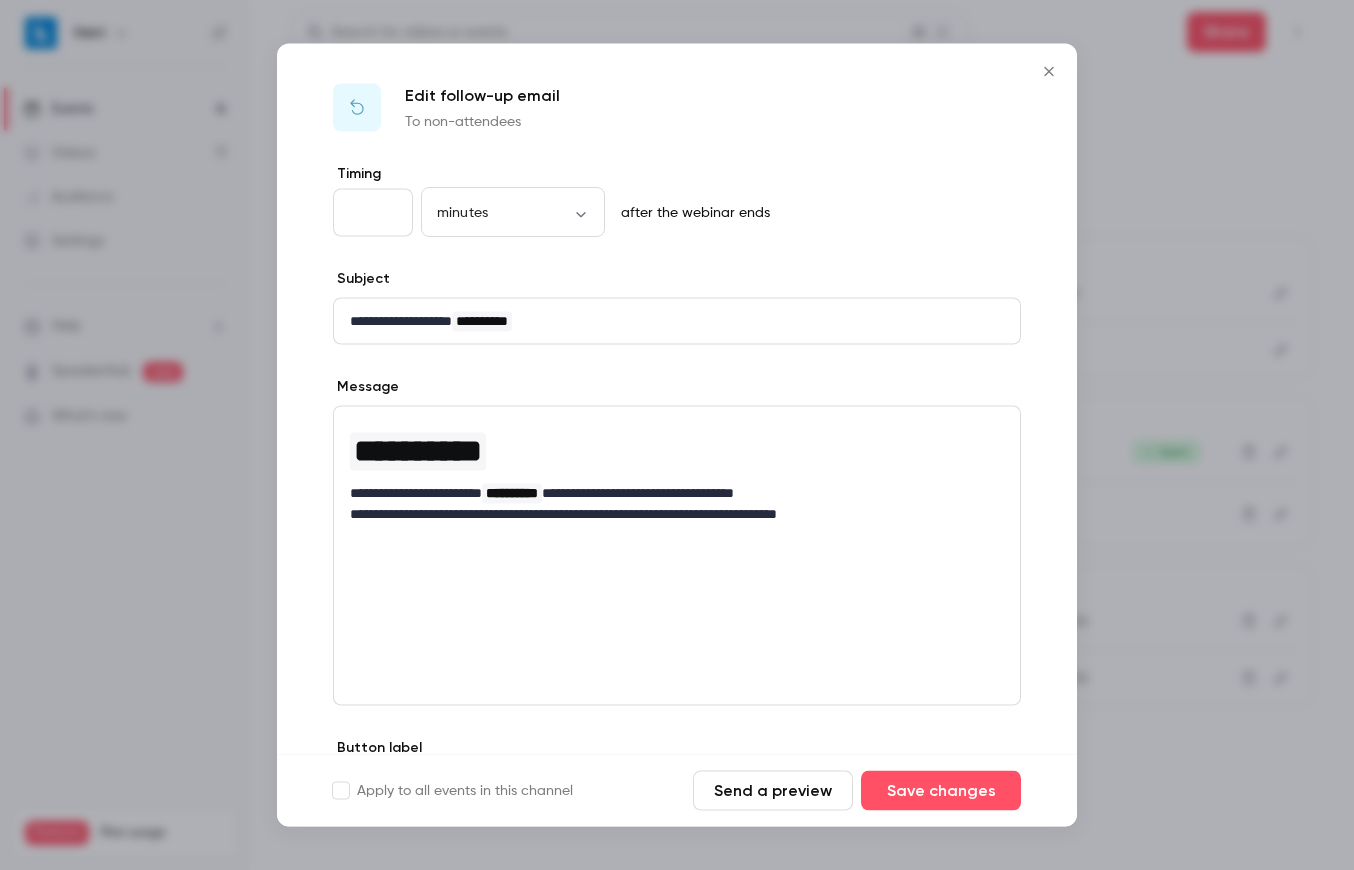 click 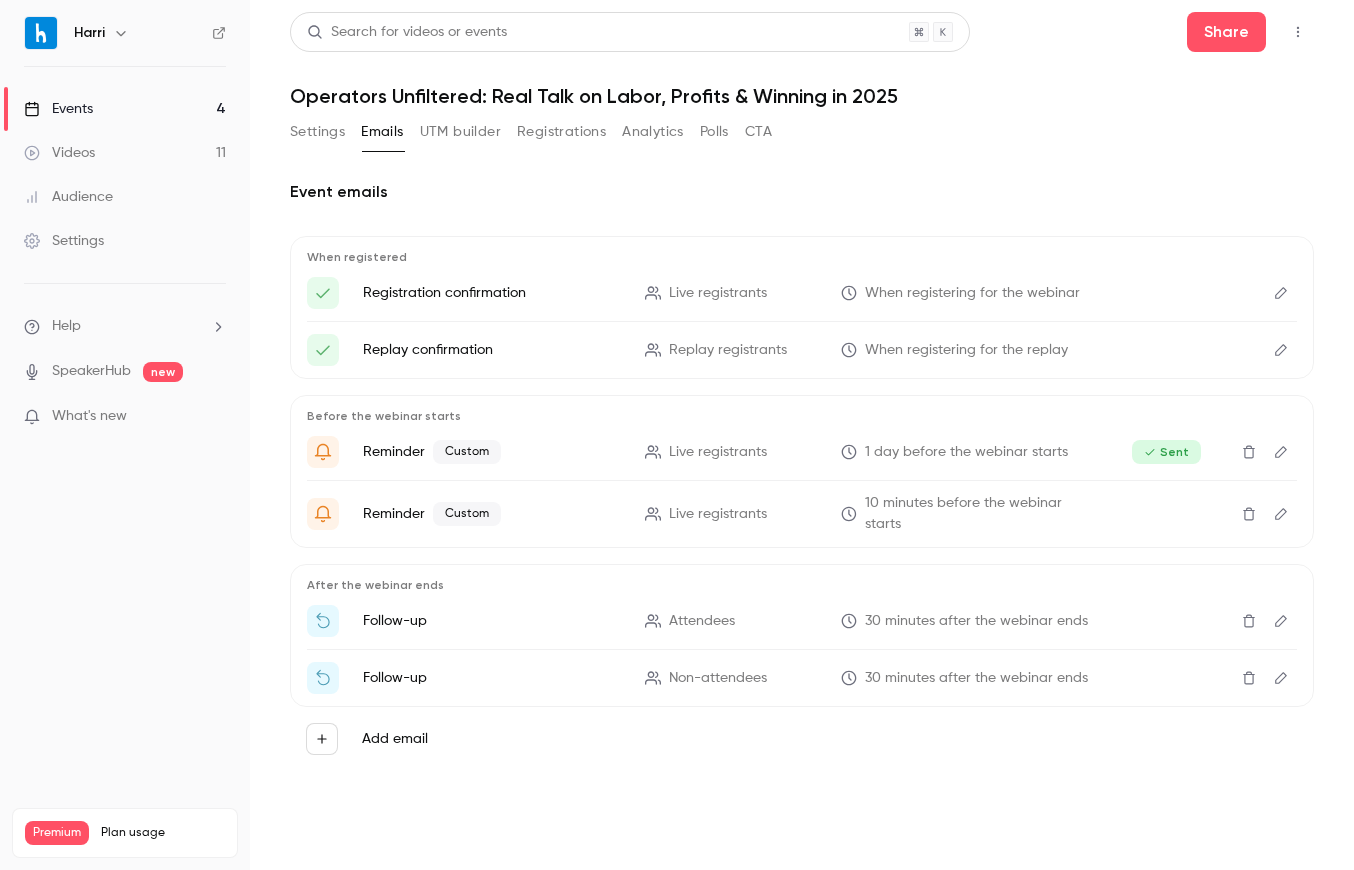 click on "30 minutes after the webinar ends" at bounding box center (976, 621) 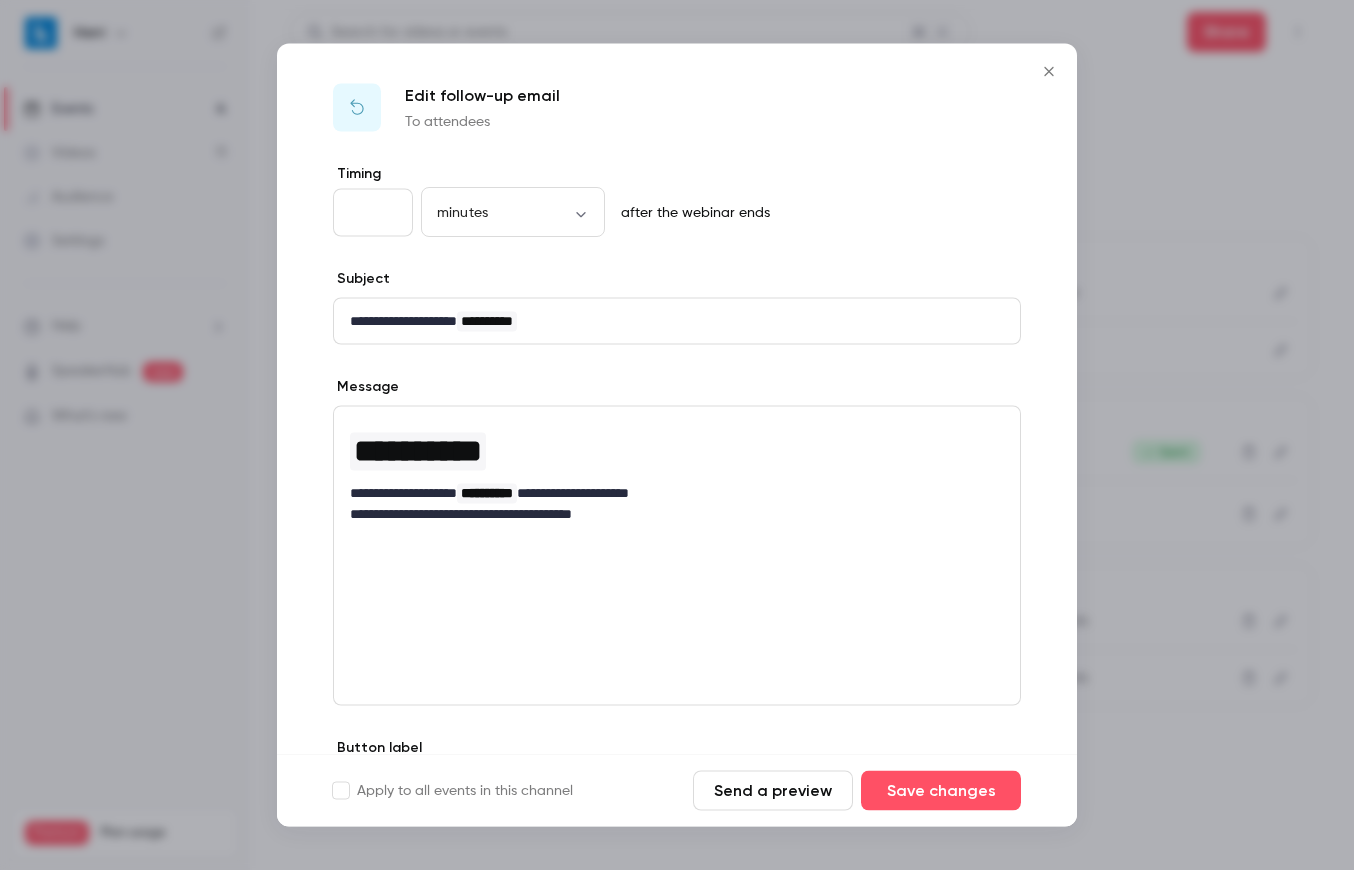 click on "**" at bounding box center [373, 213] 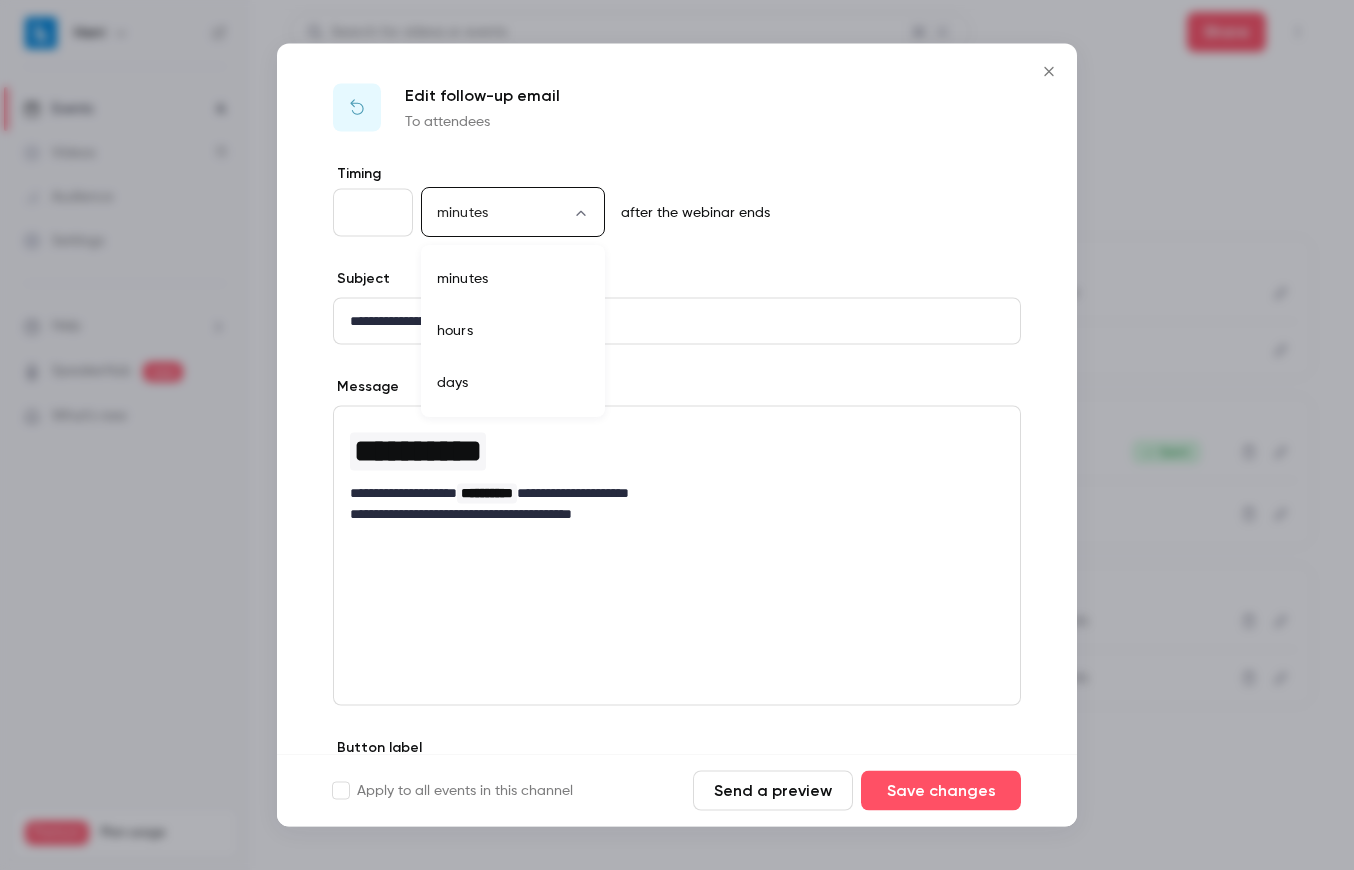 click on "**********" at bounding box center (677, 435) 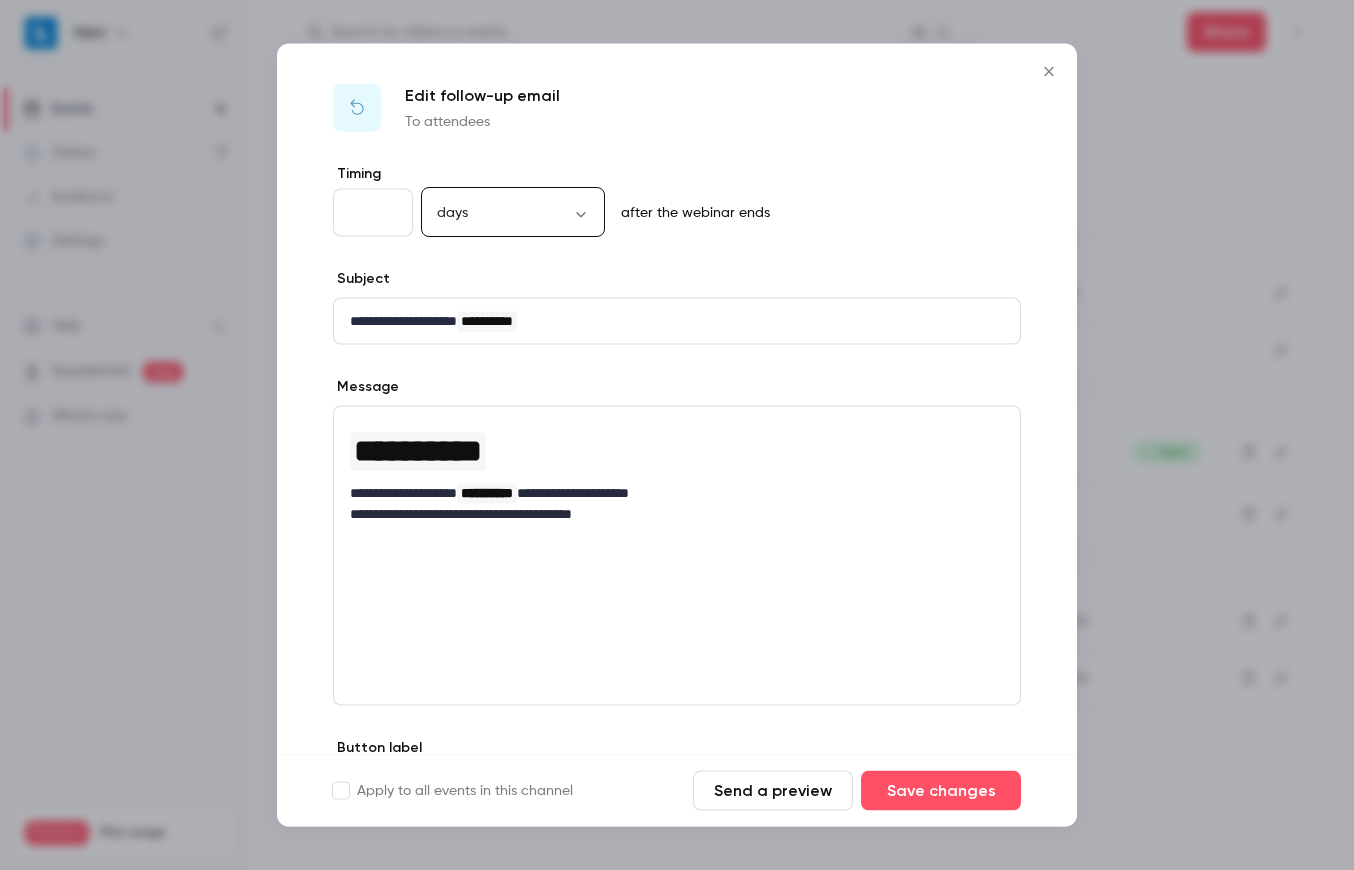 click on "**" at bounding box center (373, 213) 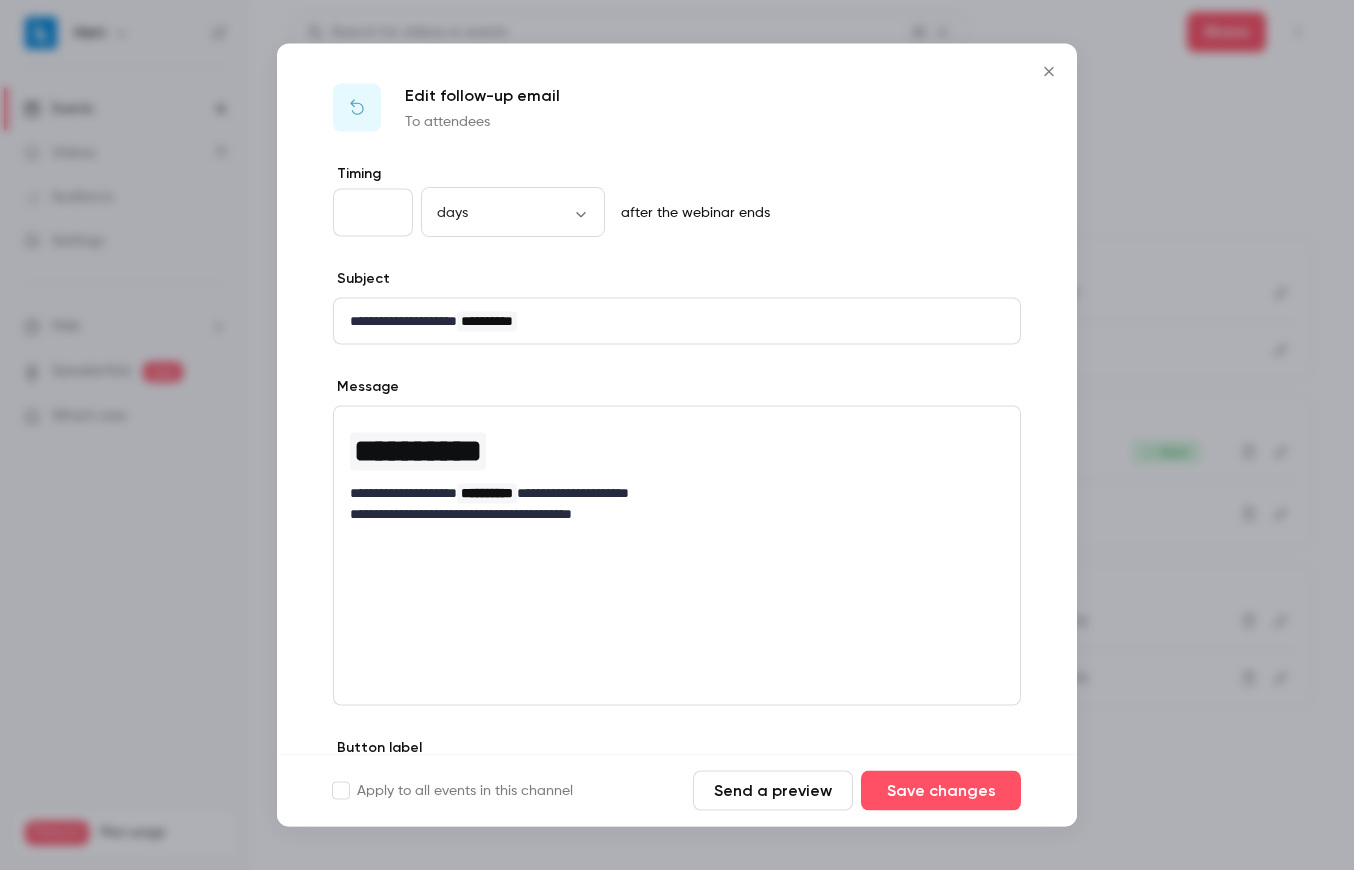 click on "**" at bounding box center (373, 213) 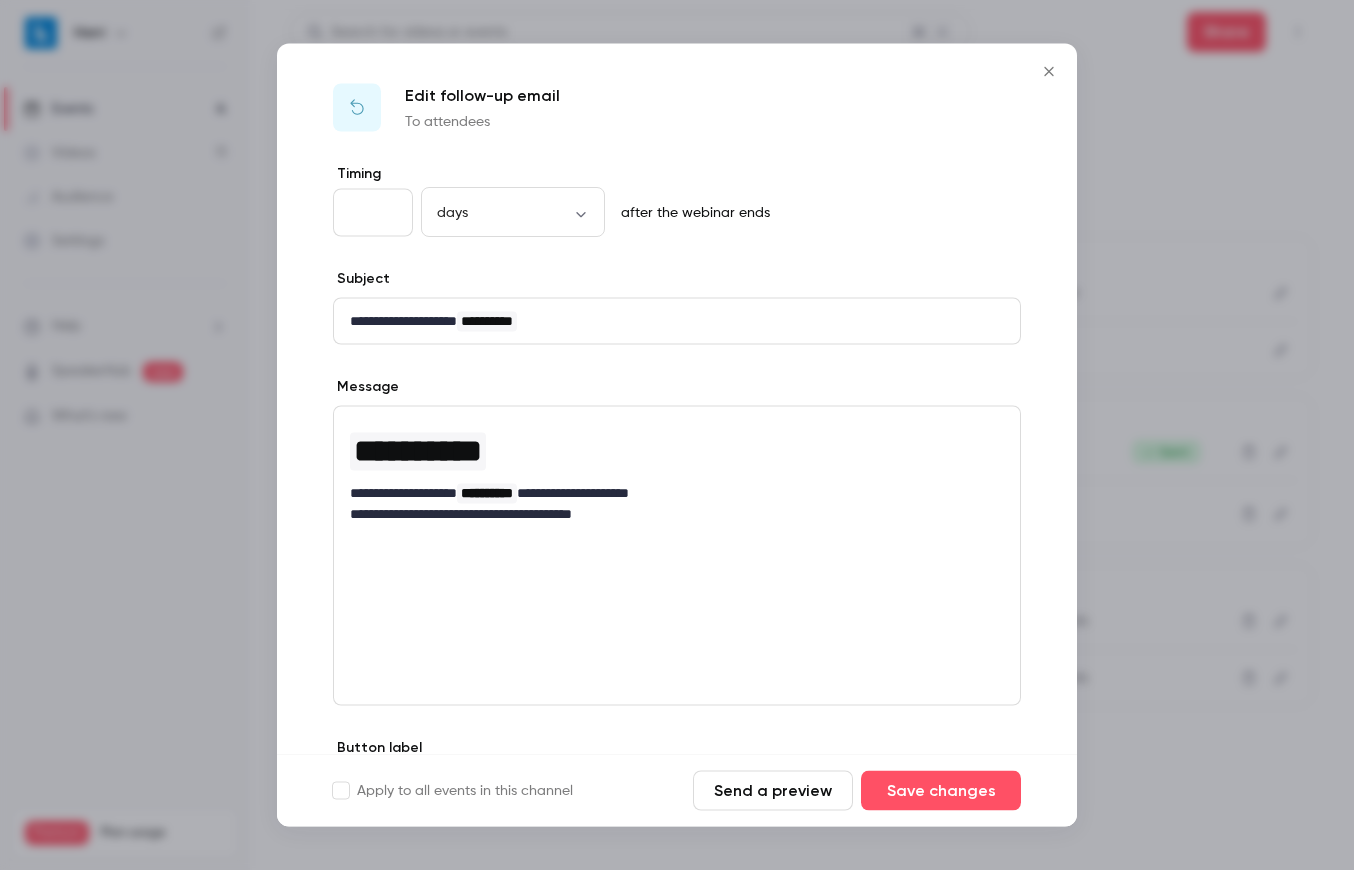 type on "*" 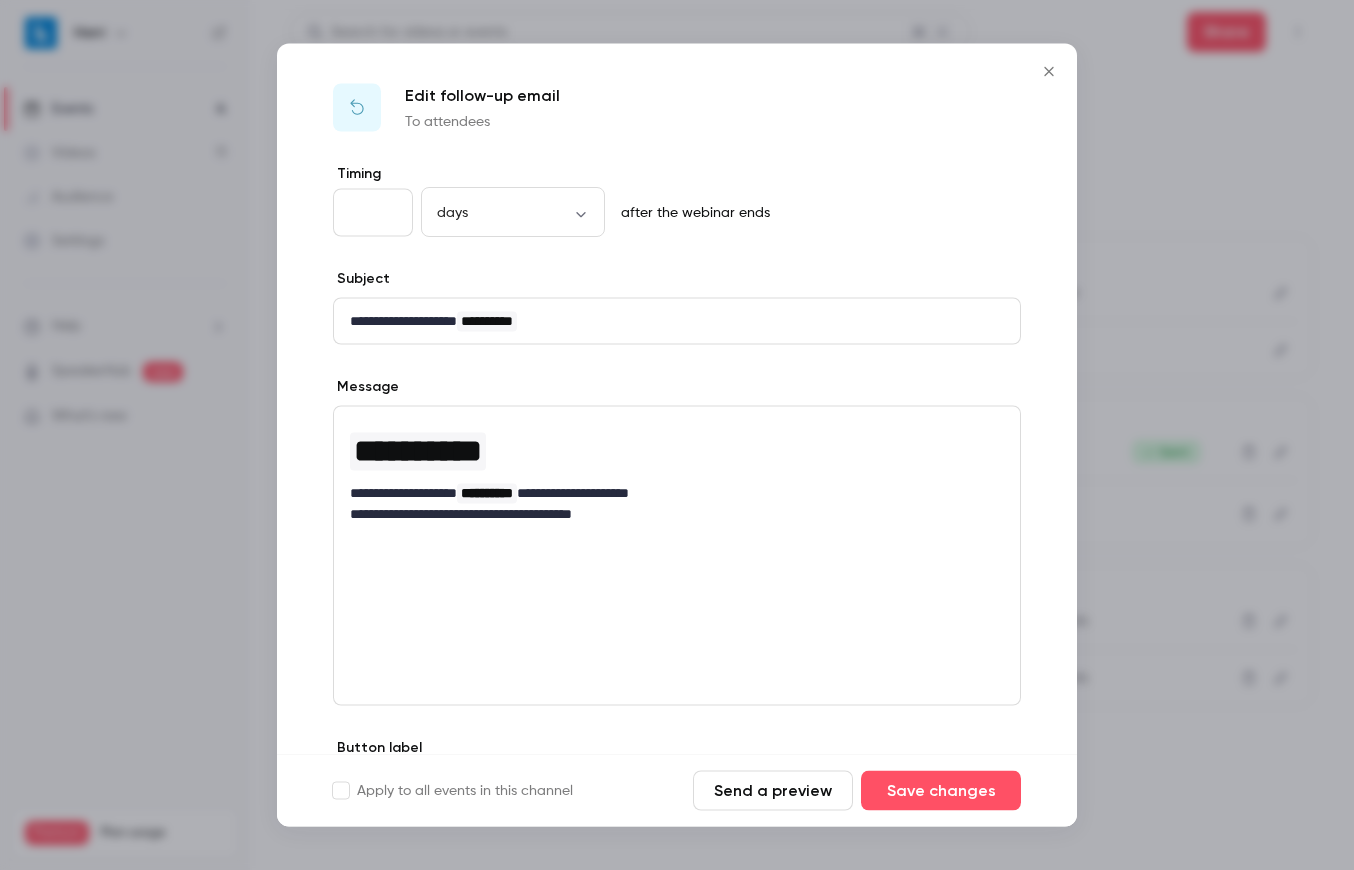 type on "*" 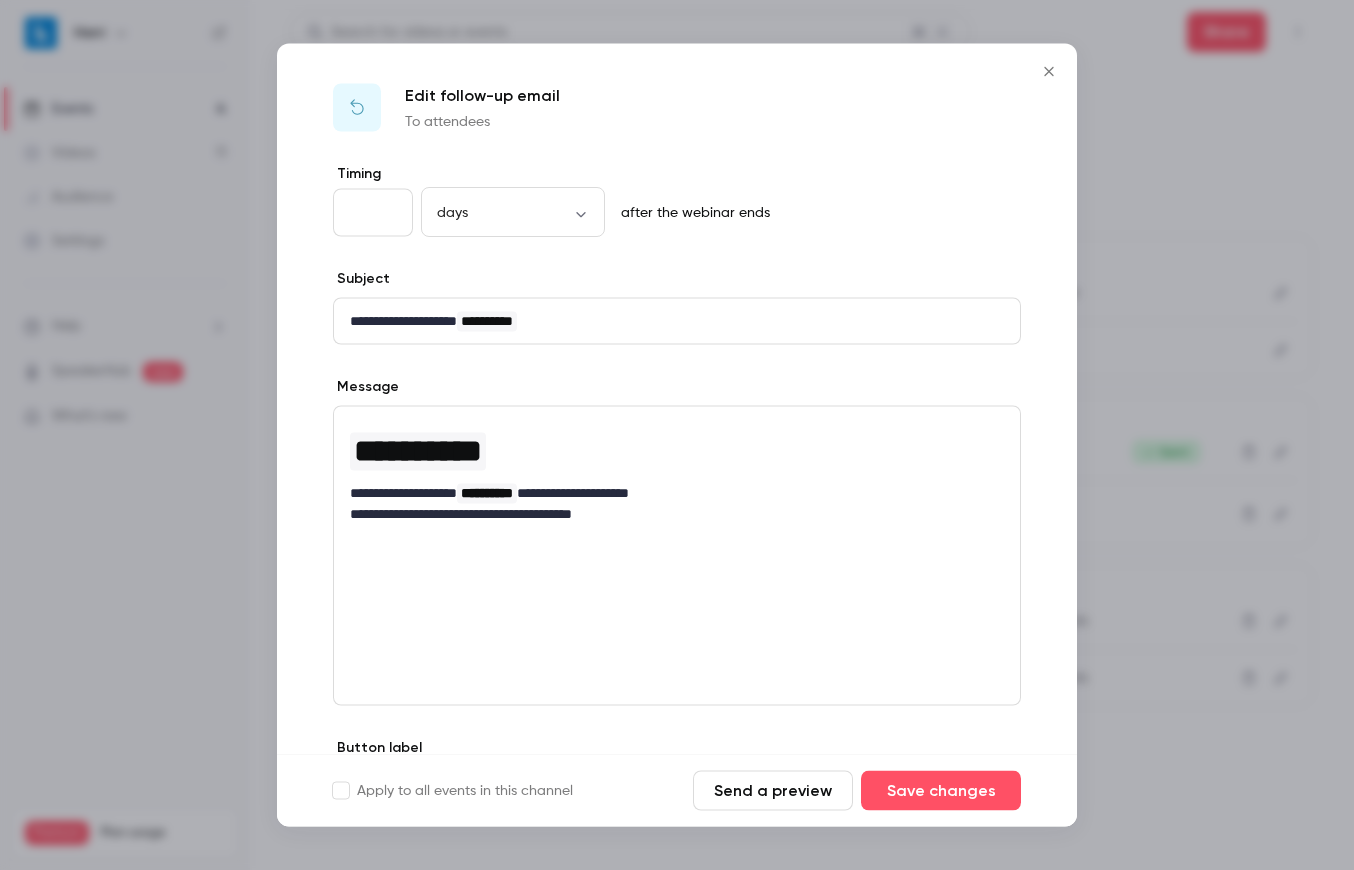 click on "**********" at bounding box center [677, 472] 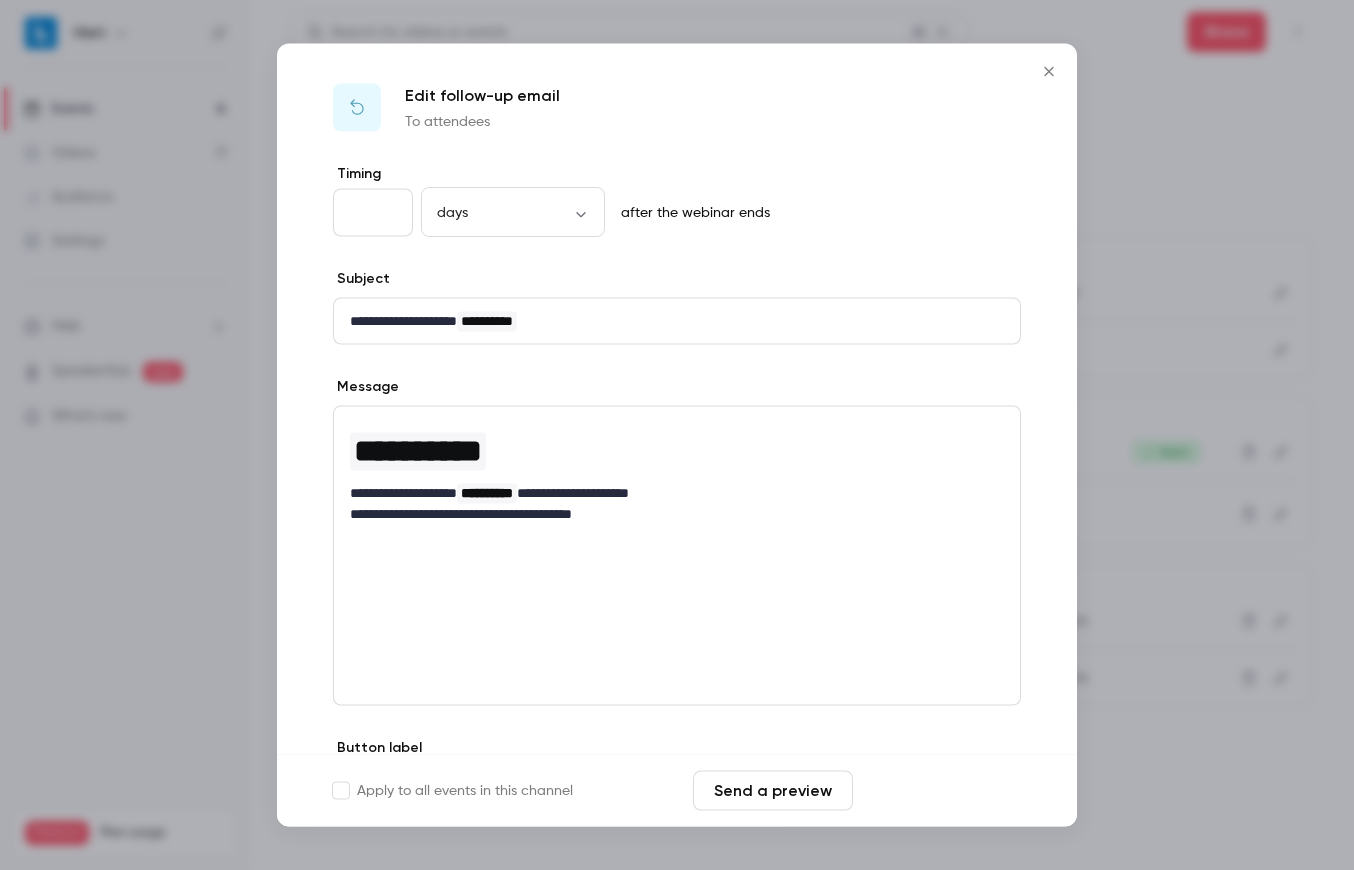 click on "Save changes" at bounding box center [941, 791] 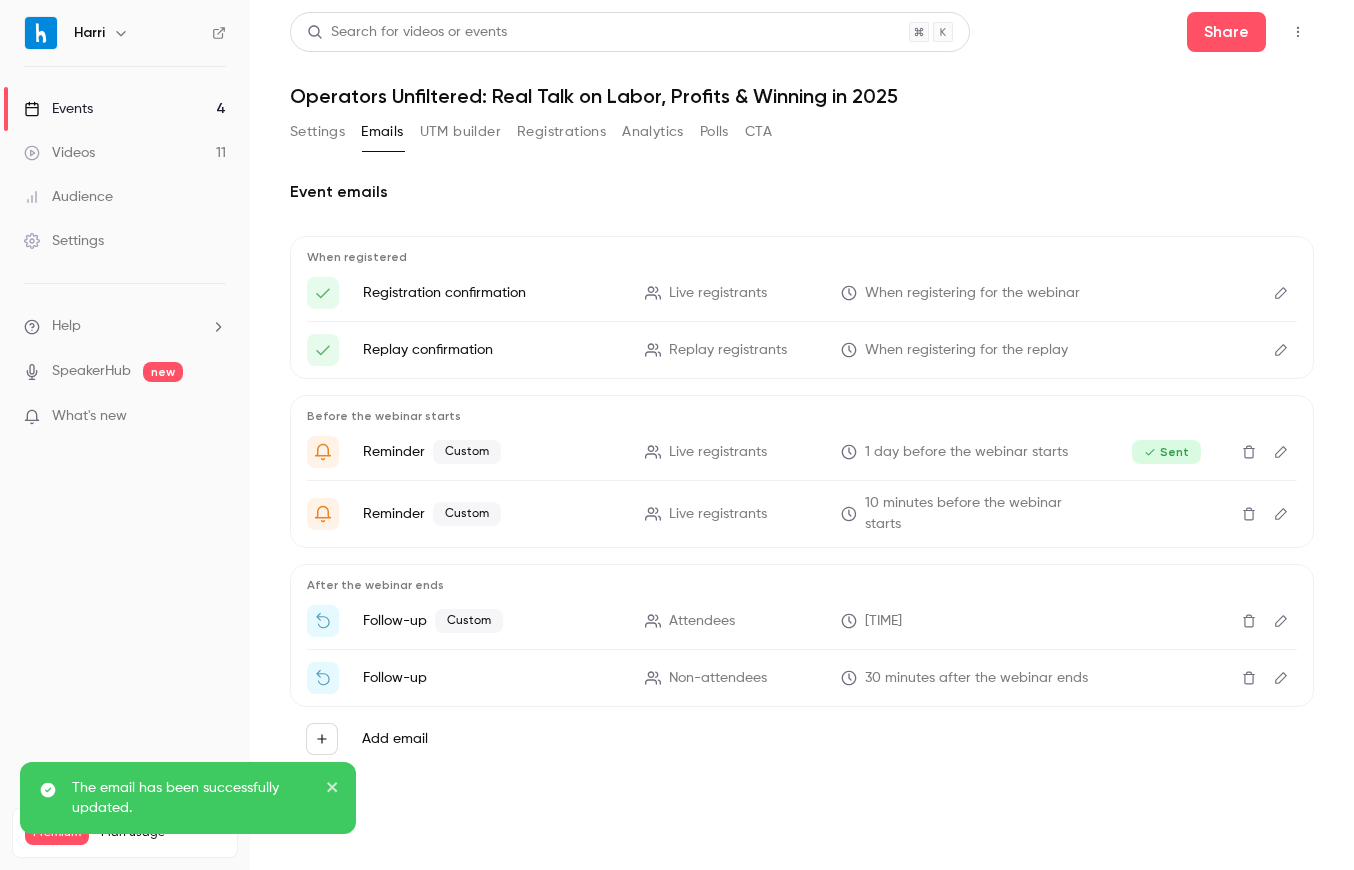 click 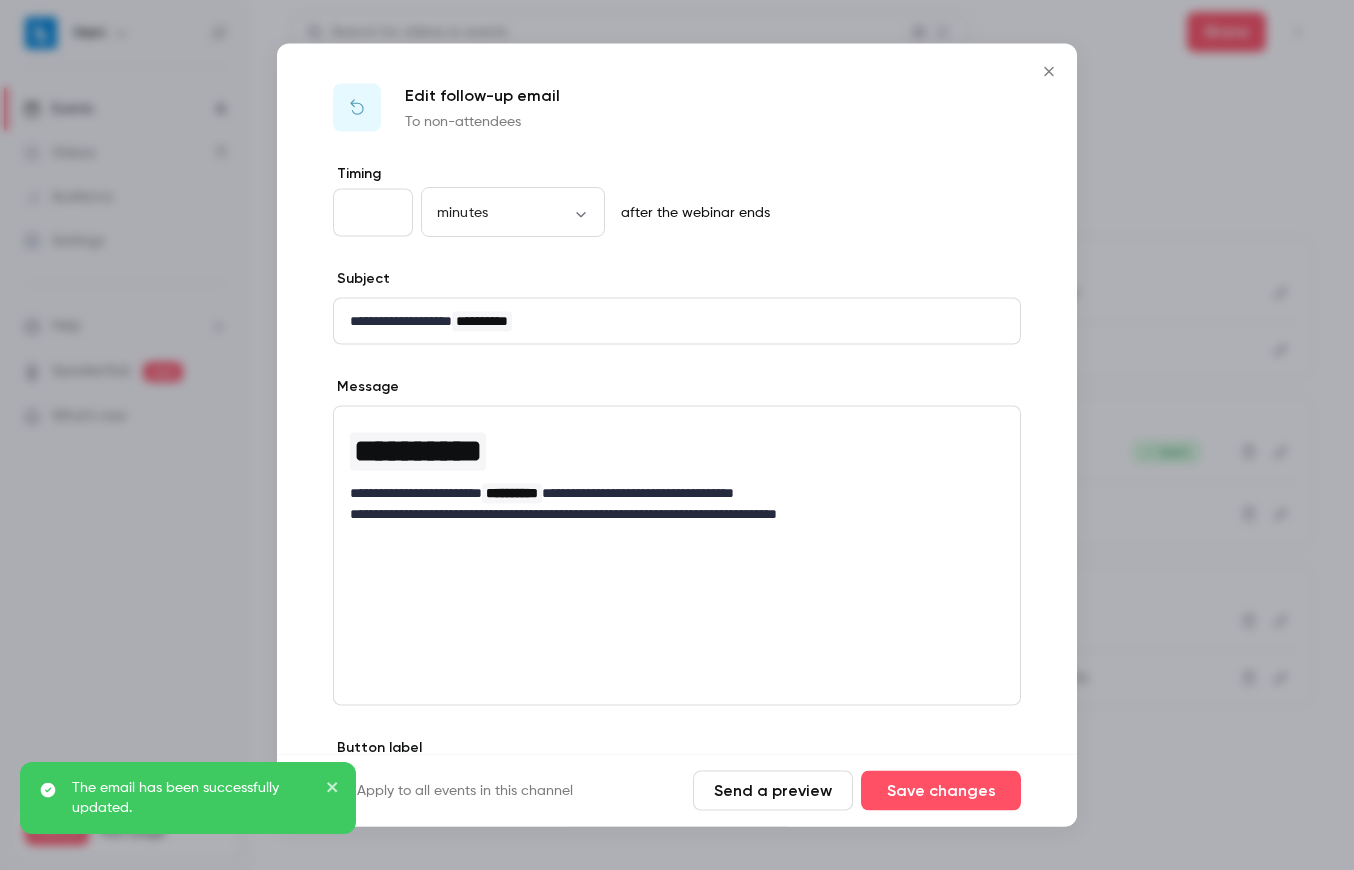 click on "**" at bounding box center (373, 213) 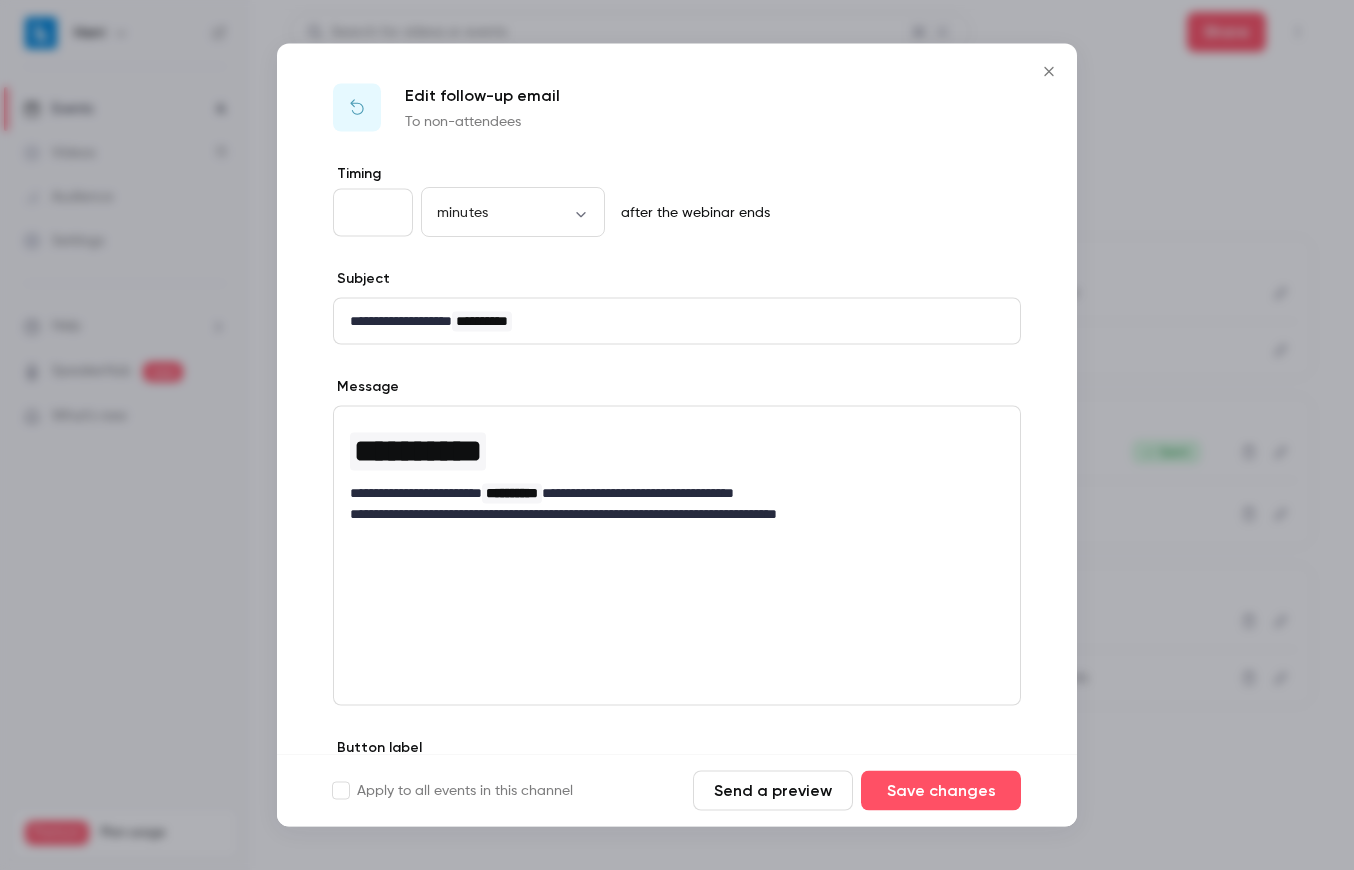 click on "**" at bounding box center (373, 213) 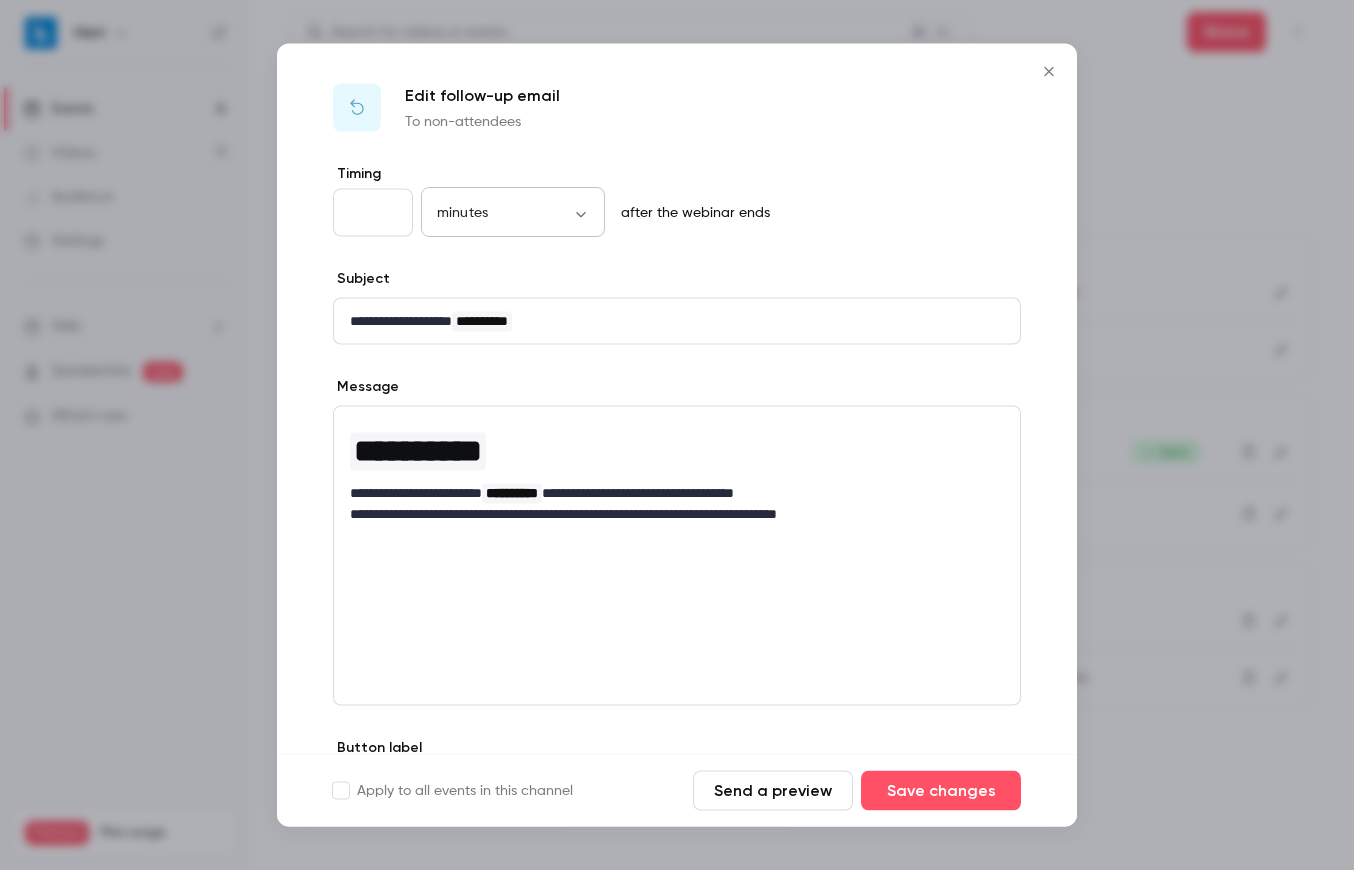 type on "*" 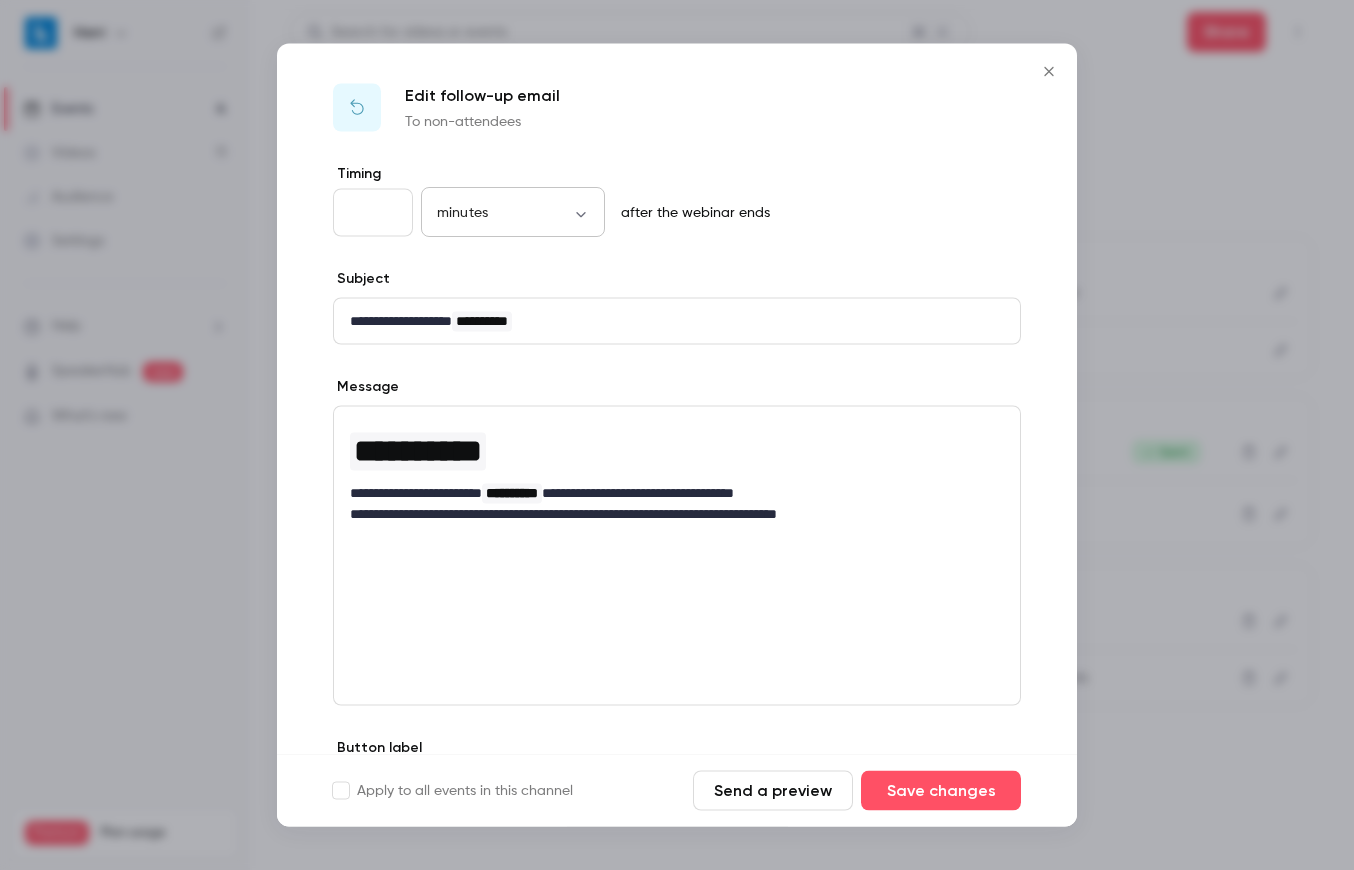 click on "**********" at bounding box center [677, 435] 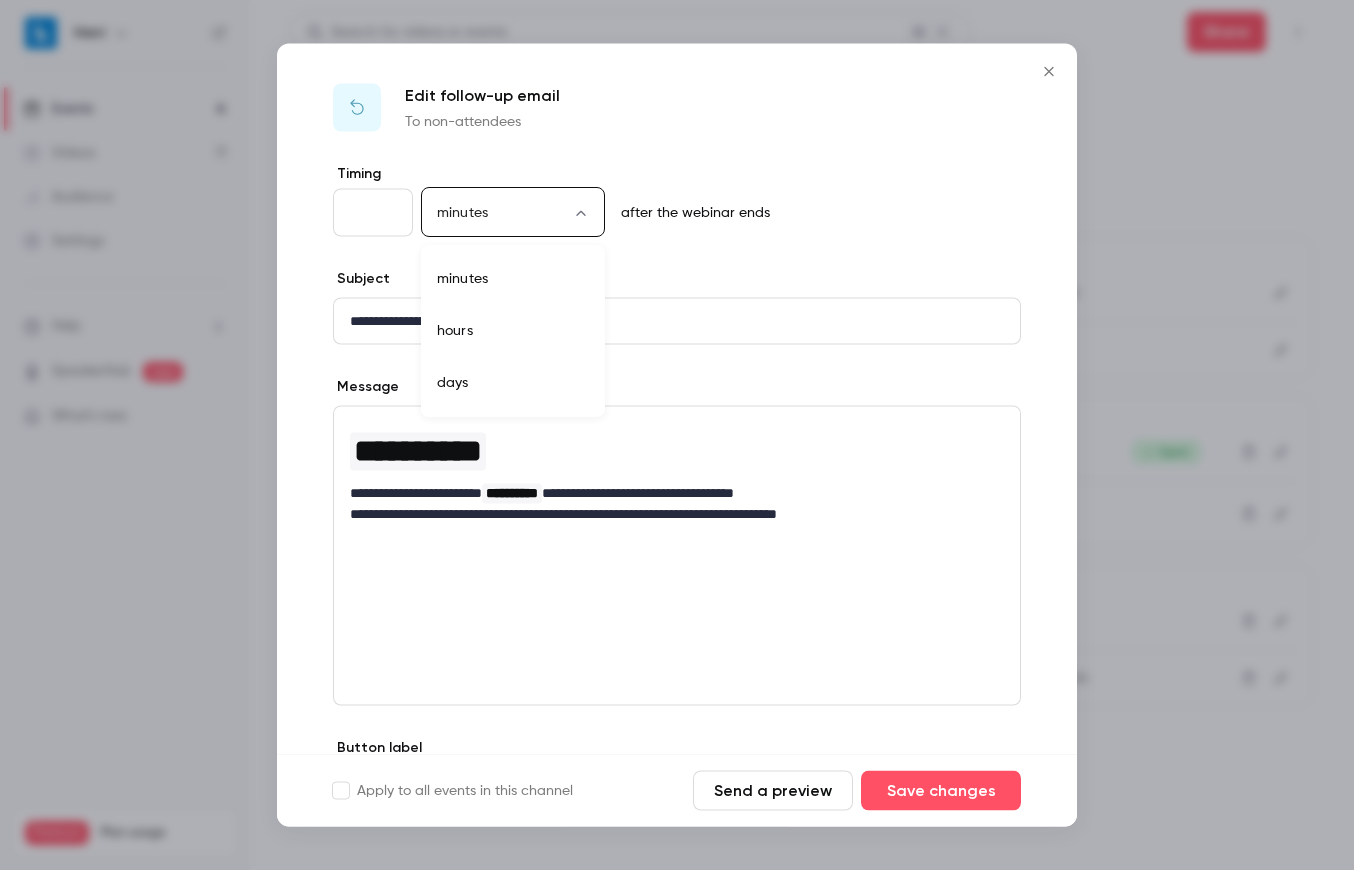 click on "days" at bounding box center (513, 383) 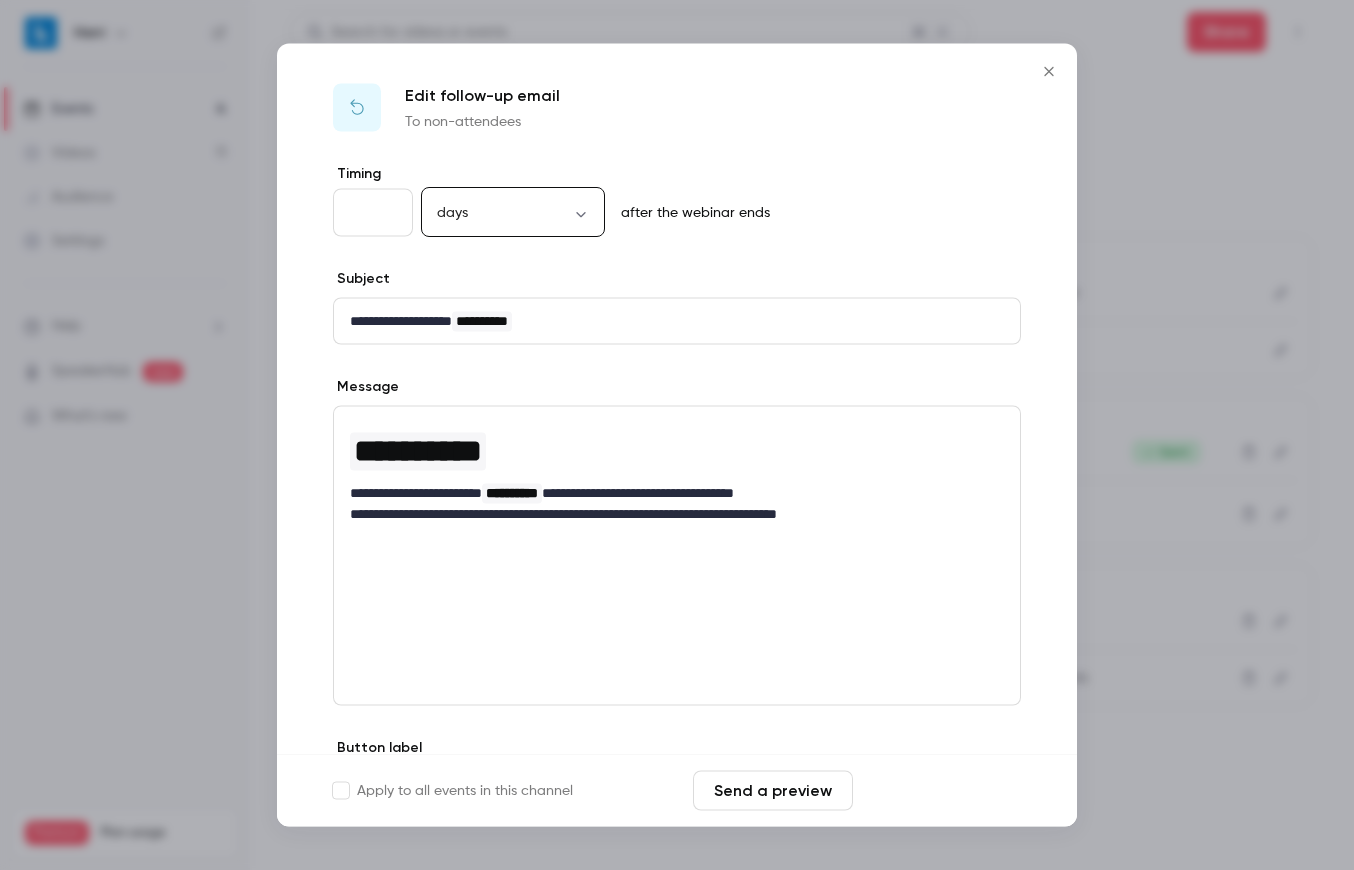 click on "Save changes" at bounding box center (941, 791) 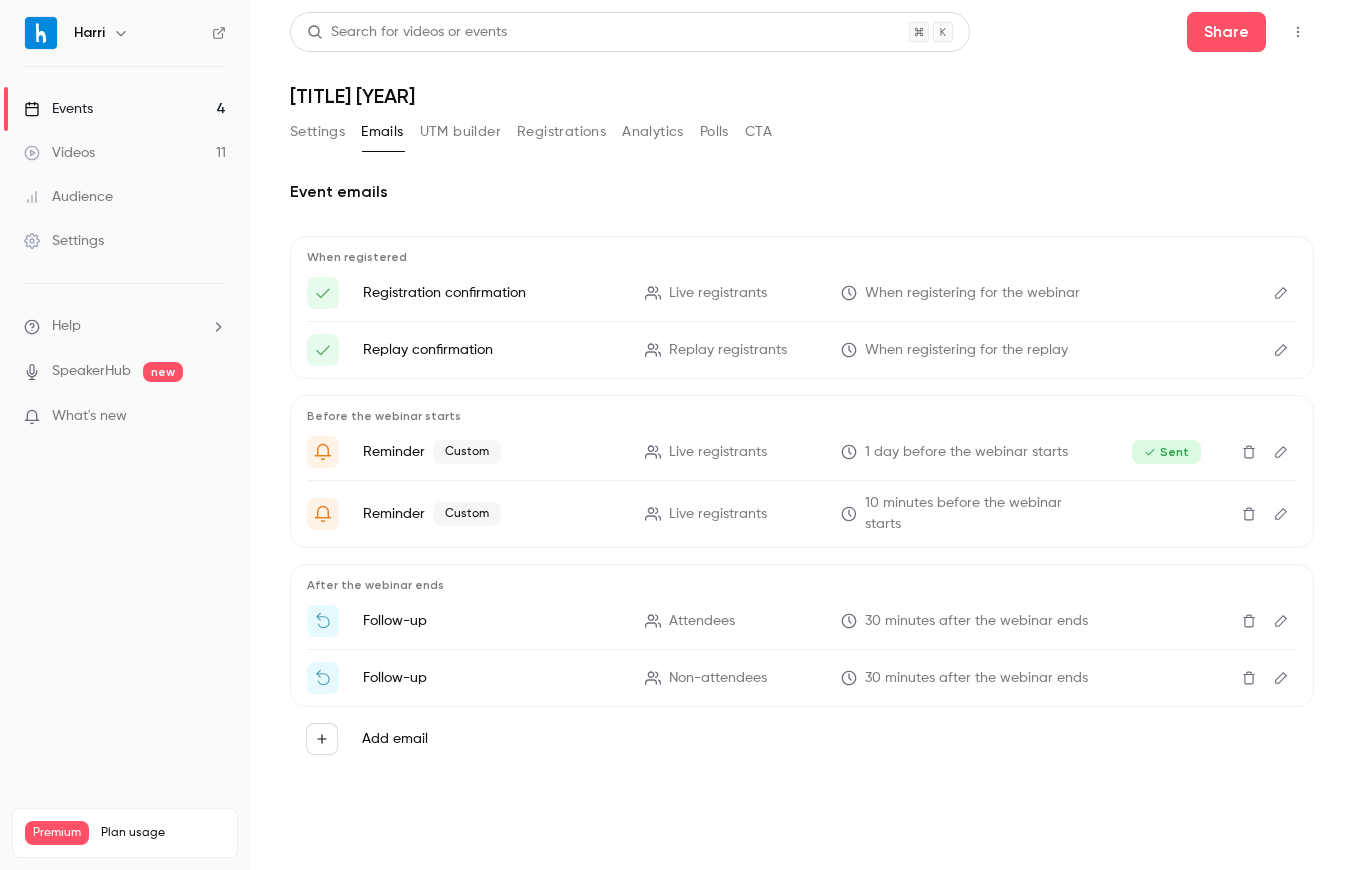 scroll, scrollTop: 0, scrollLeft: 0, axis: both 